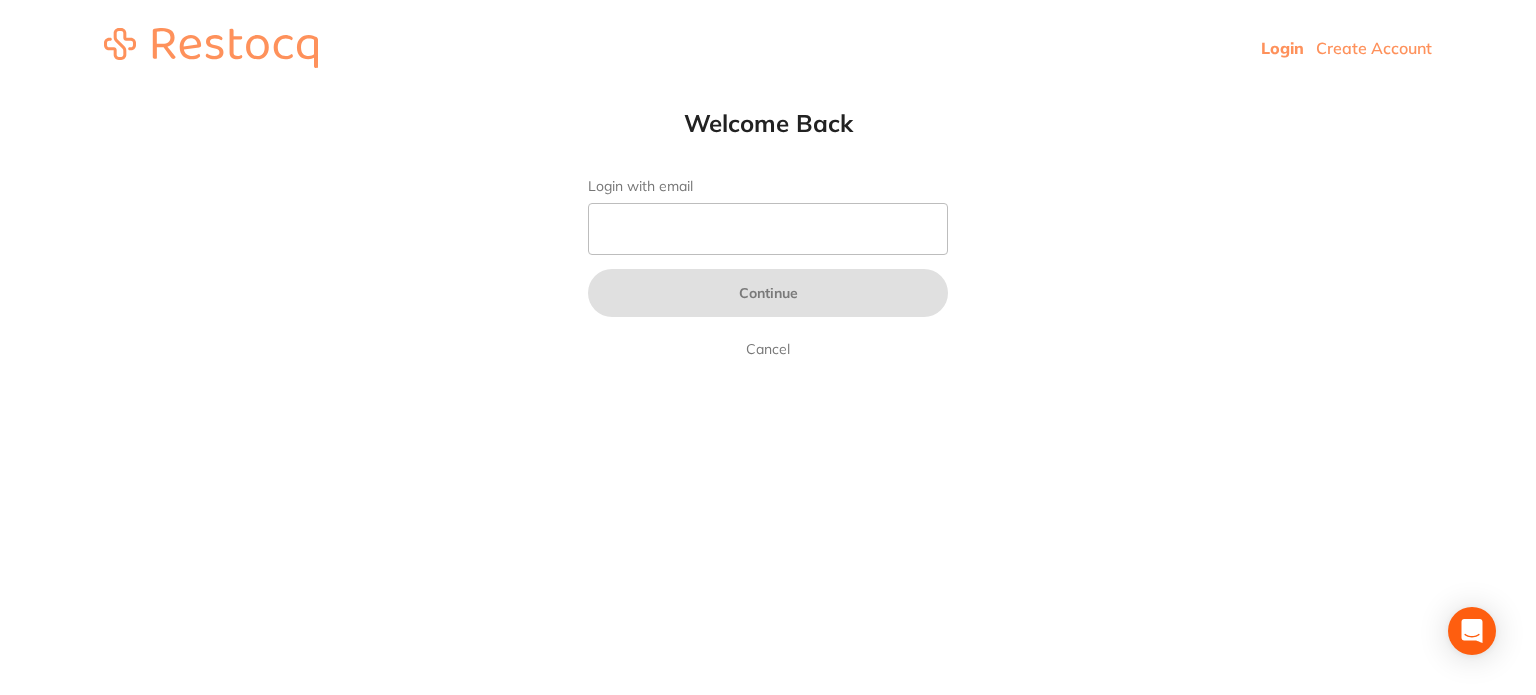 scroll, scrollTop: 0, scrollLeft: 0, axis: both 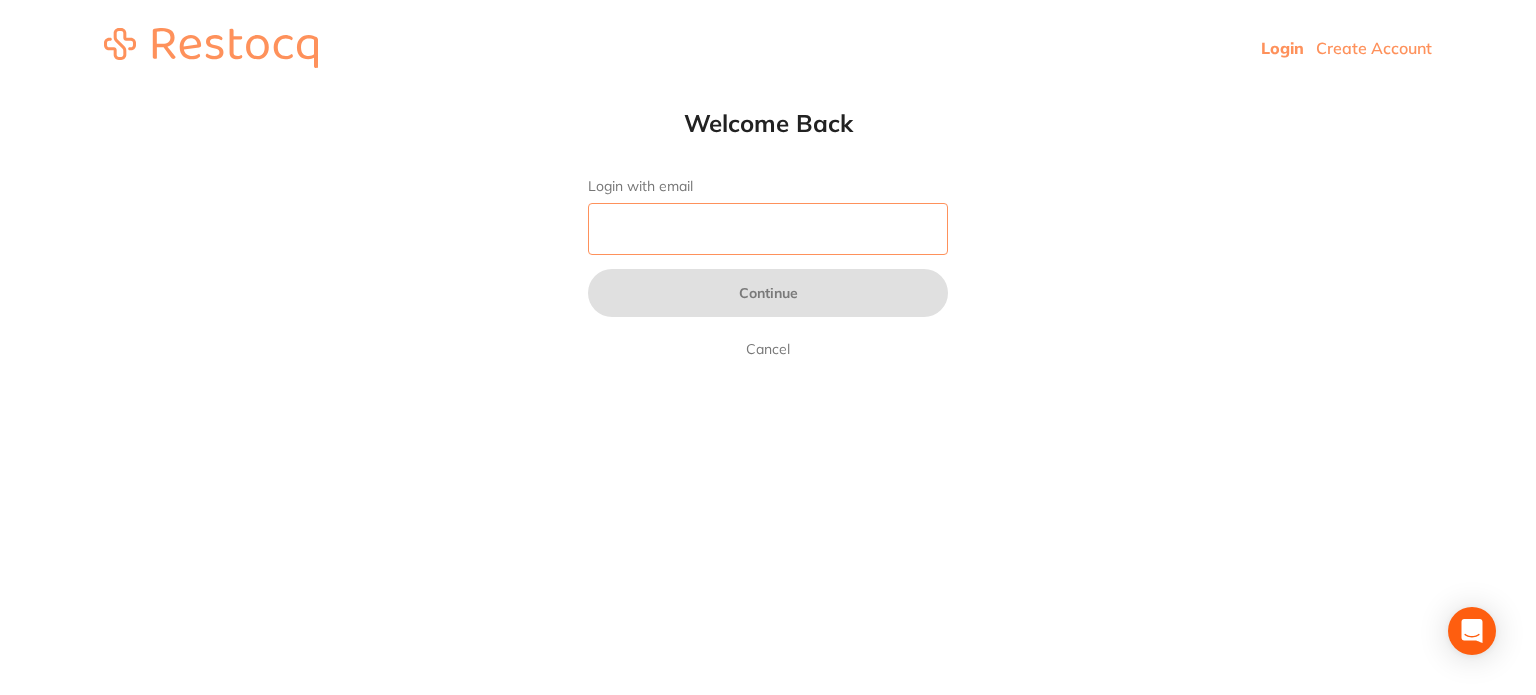 click on "Login with email" at bounding box center (768, 229) 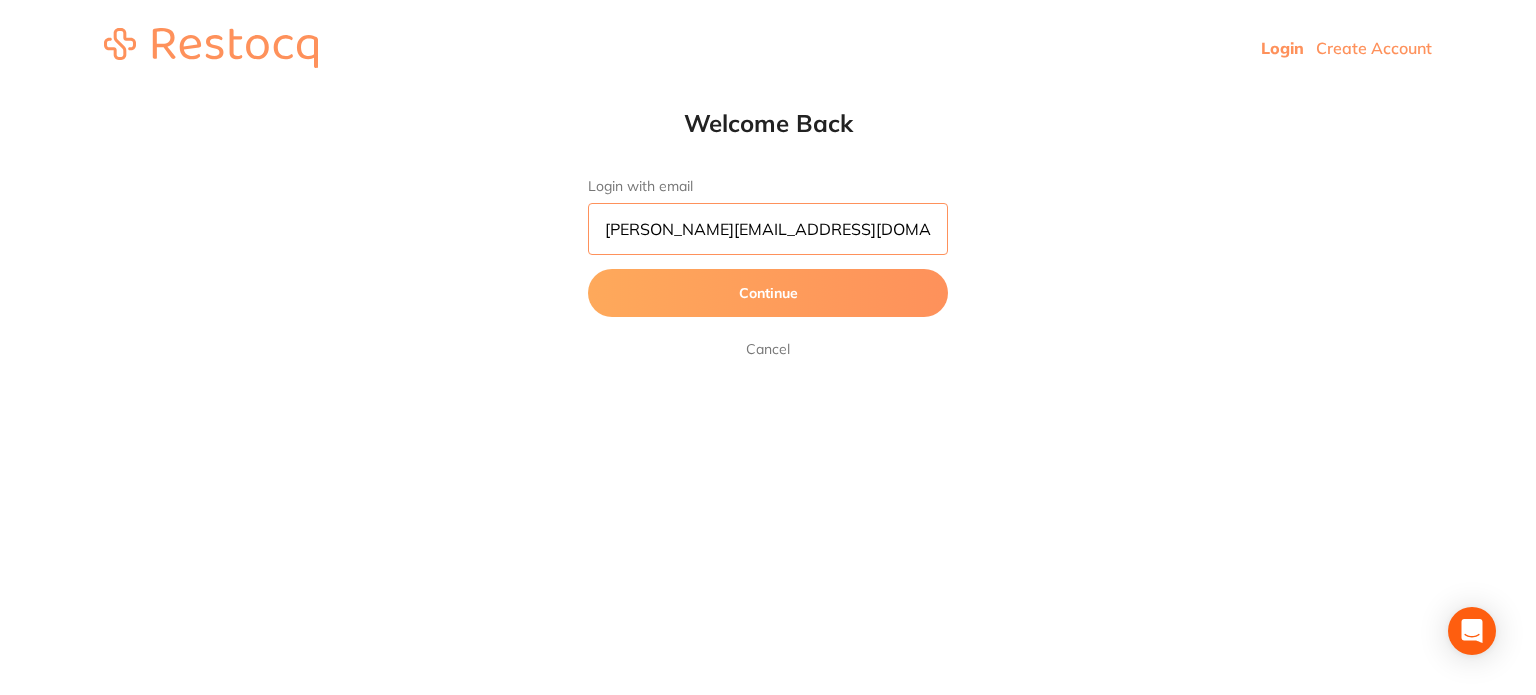 type on "[PERSON_NAME][EMAIL_ADDRESS][DOMAIN_NAME]" 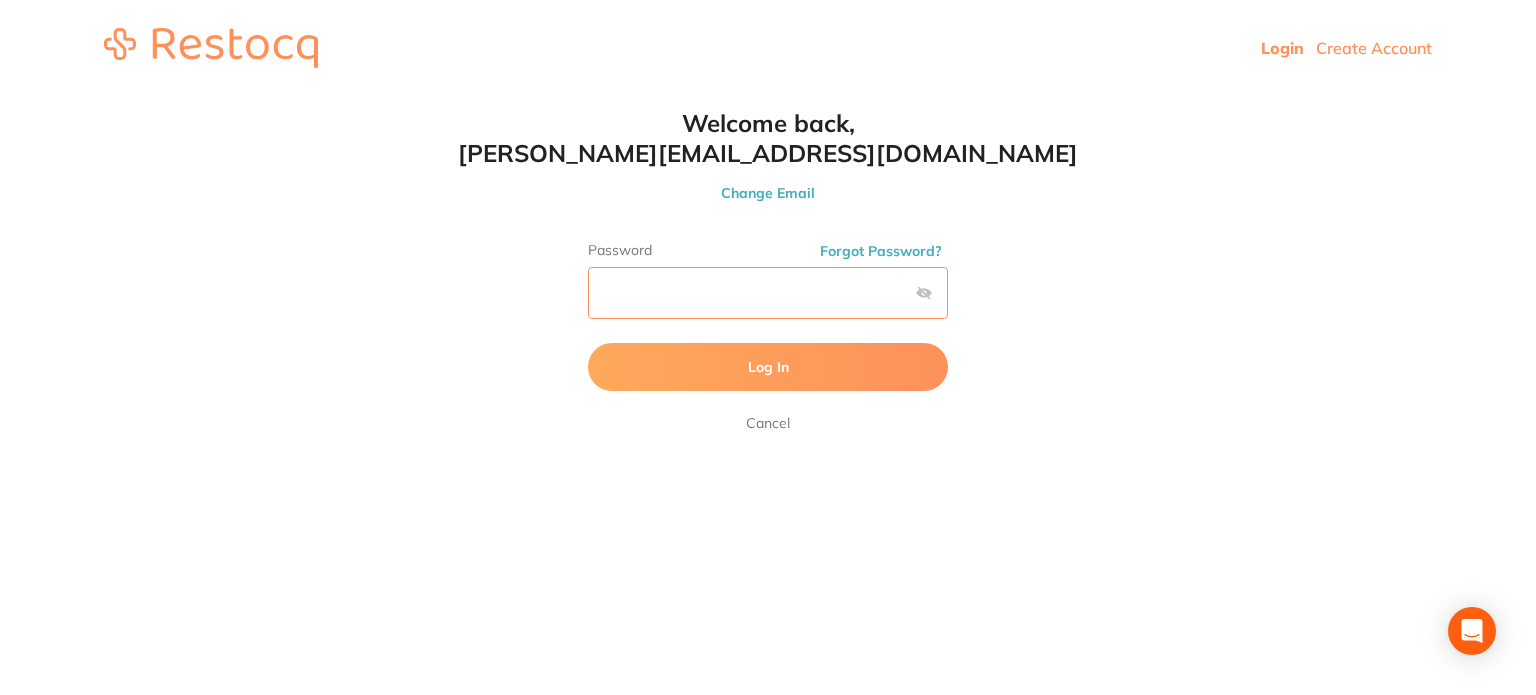 click on "Log In" at bounding box center [768, 367] 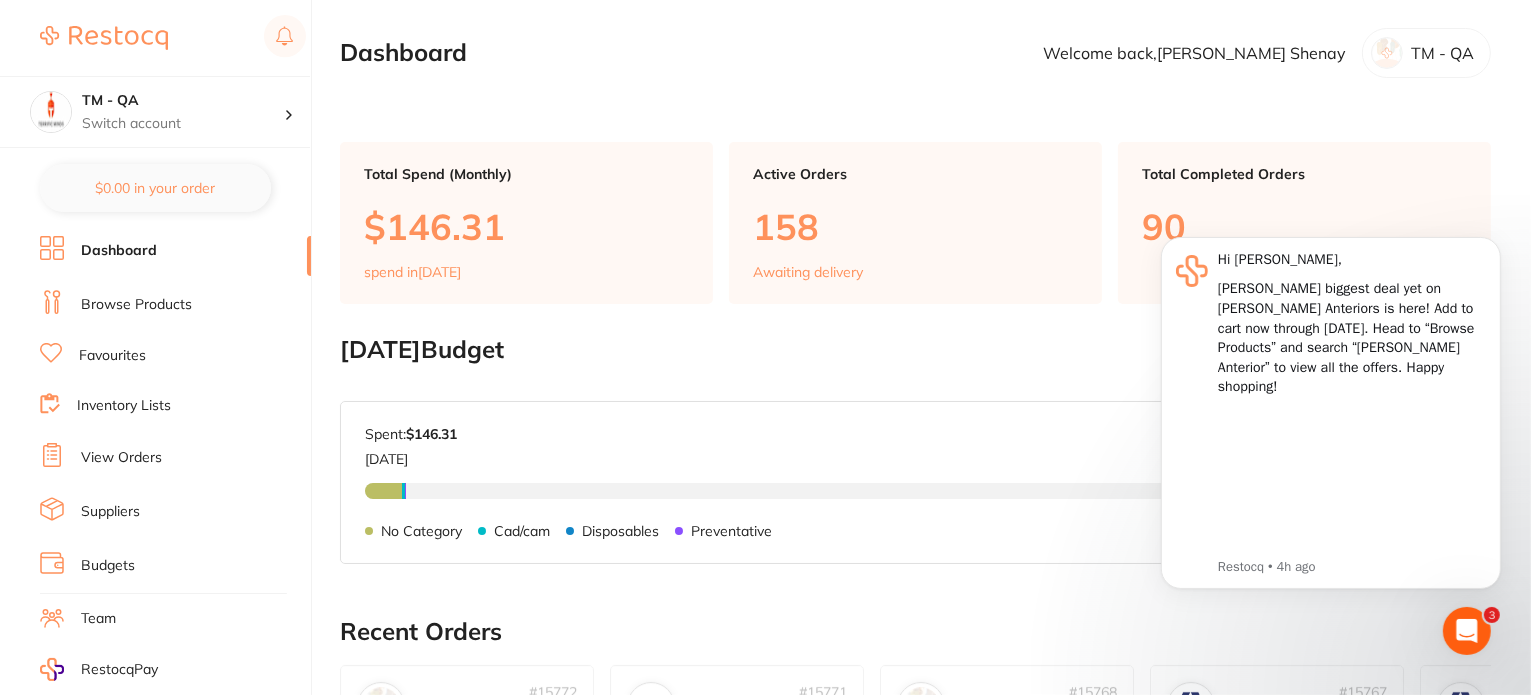 scroll, scrollTop: 0, scrollLeft: 0, axis: both 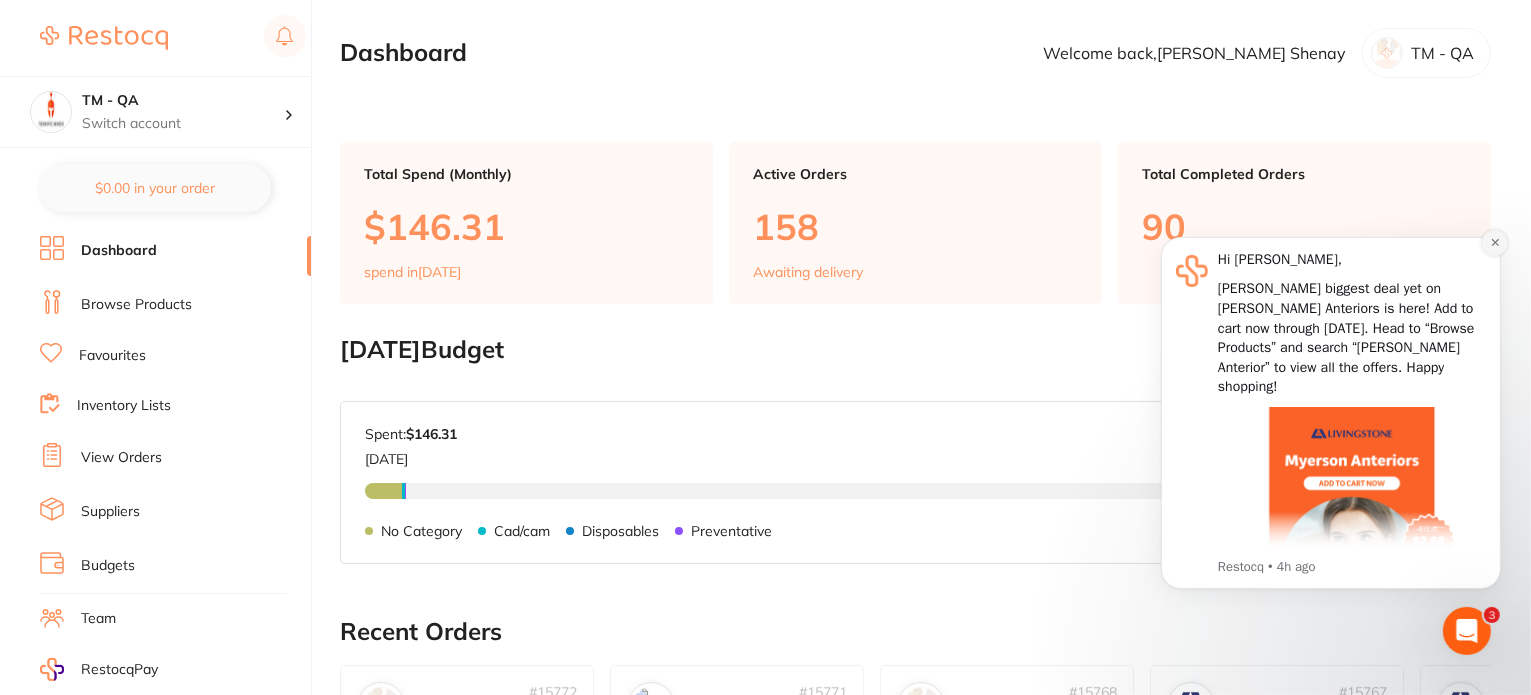 click 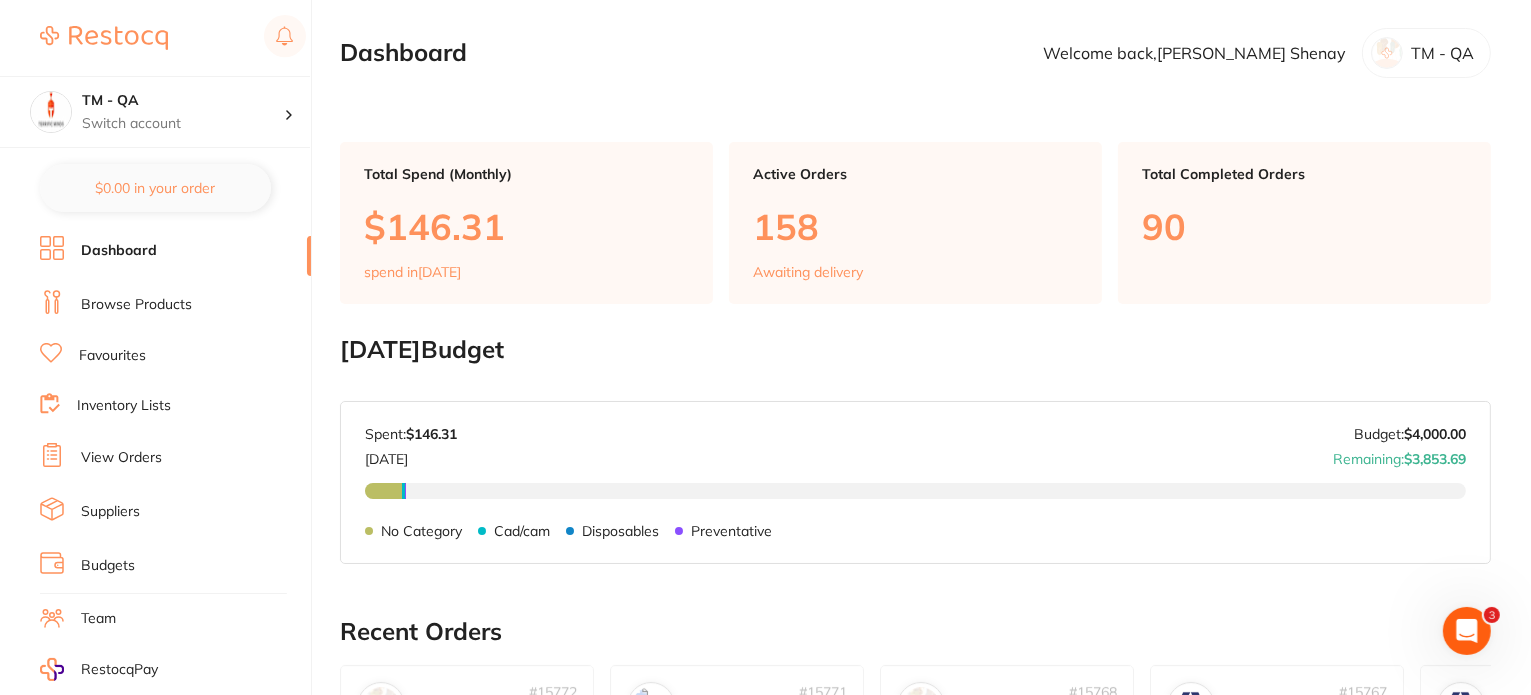click 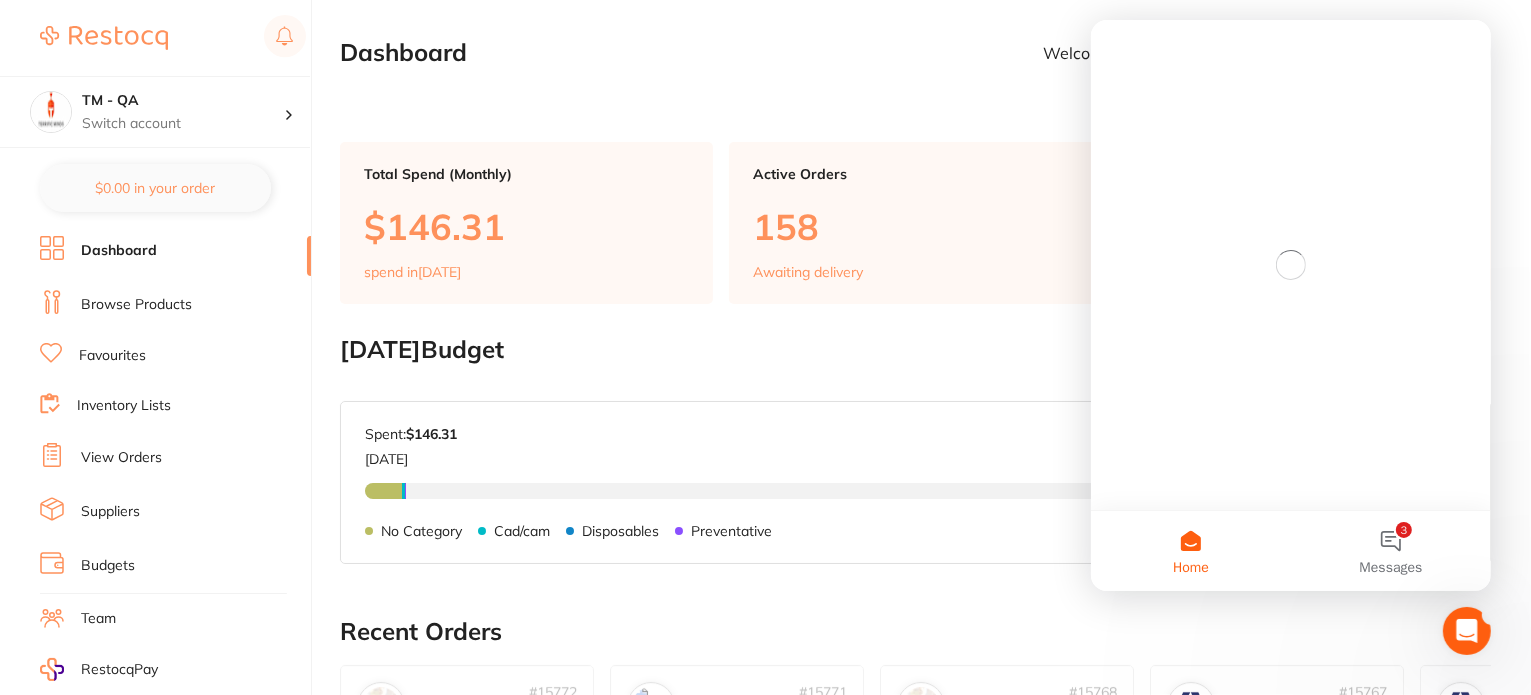 scroll, scrollTop: 0, scrollLeft: 0, axis: both 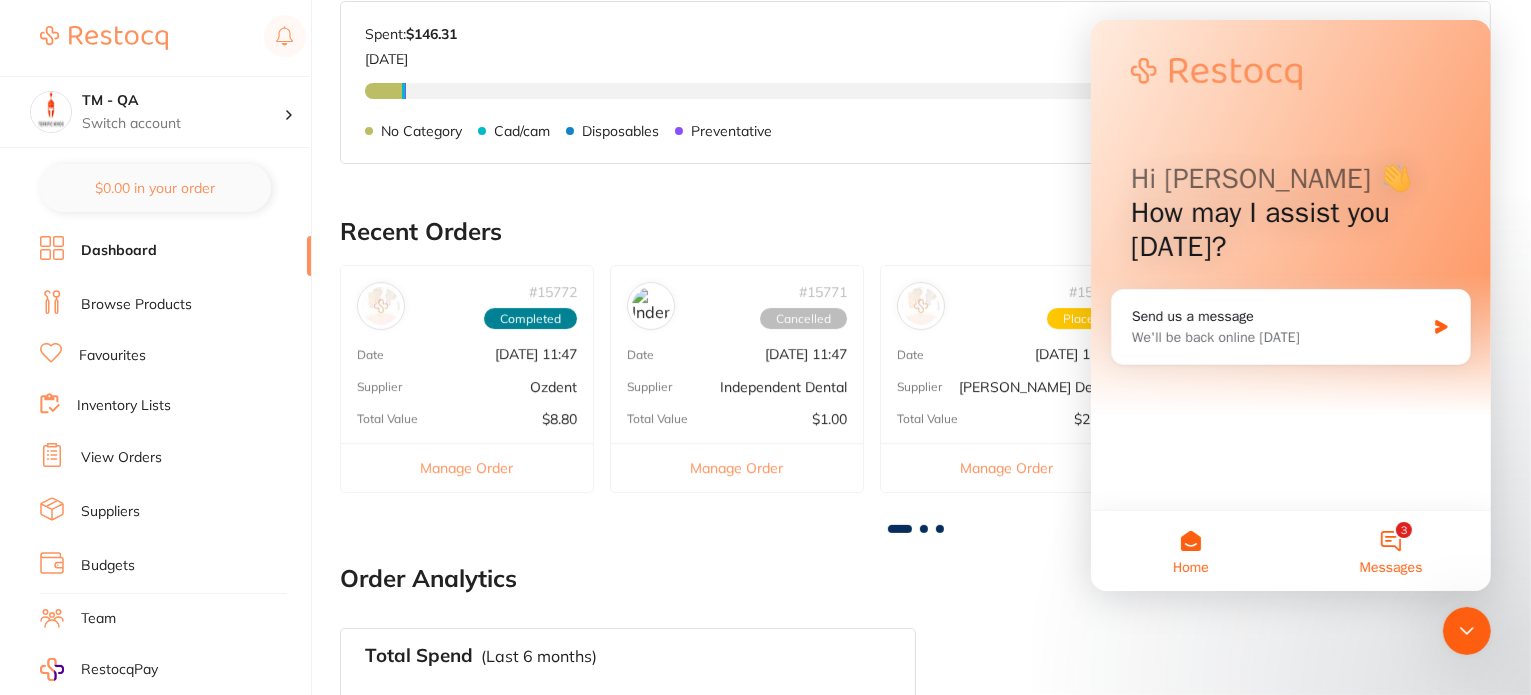 click on "3 Messages" at bounding box center (1390, 551) 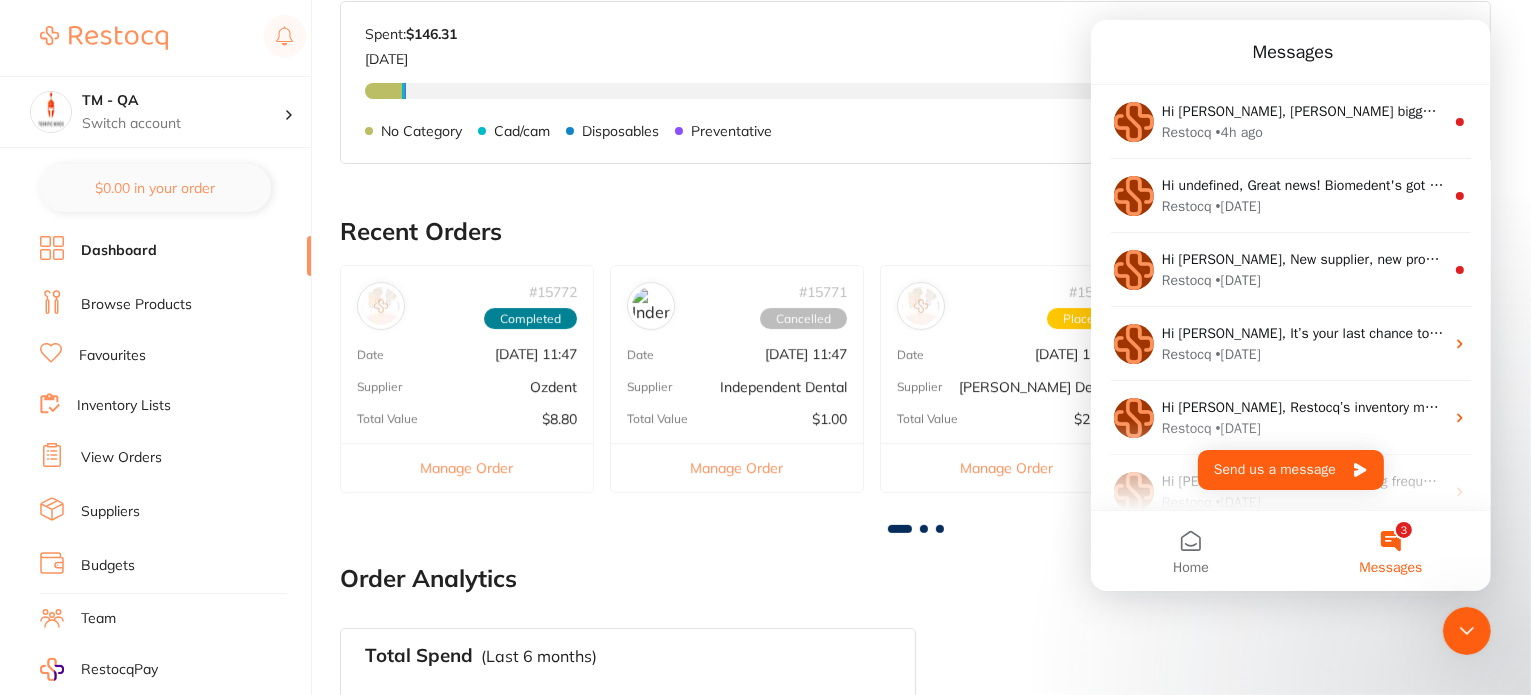 click on "Dashboard Welcome back,  Akhil   Shenay TM - QA Total Spend (Monthly) $146.31 spend in  Jul Active Orders 158 Awaiting delivery Total Completed Orders  90 July 2025  Budget Budget has not been set for  July 2025 . Please set a budget value for  July 2025  to track your purchase analytics. Set Budget Jul 2025 Budget:  $4,000.00 Spent:  $146.31 Jul 2025 Budget:  $4,000.00 Remaining:  $3,853.69 No Category $135.18 Cad/cam $8.80 Disposables $1.33 Preventative $1.00 No Category Cad/cam Disposables Preventative Recent Orders # 15772 Completed Date Jul 8 2025, 11:47 Supplier Ozdent Total Value $8.80 Manage Order # 15771 Cancelled Date Jul 8 2025, 11:47 Supplier Independent Dental Total Value $1.00 Manage Order # 15768 Placed Date Jul 8 2025, 11:46 Supplier Kulzer Dental Total Value $25.08 Manage Order # 15767 Placed Date Jul 8 2025, 11:46 Supplier Livingstone International Total Value $2.30 Manage Order # 15761 Placed Date Jul 8 2025, 10:59 Supplier Livingstone International Total Value $99.00 Manage Order # 15745 #" at bounding box center [935, 349] 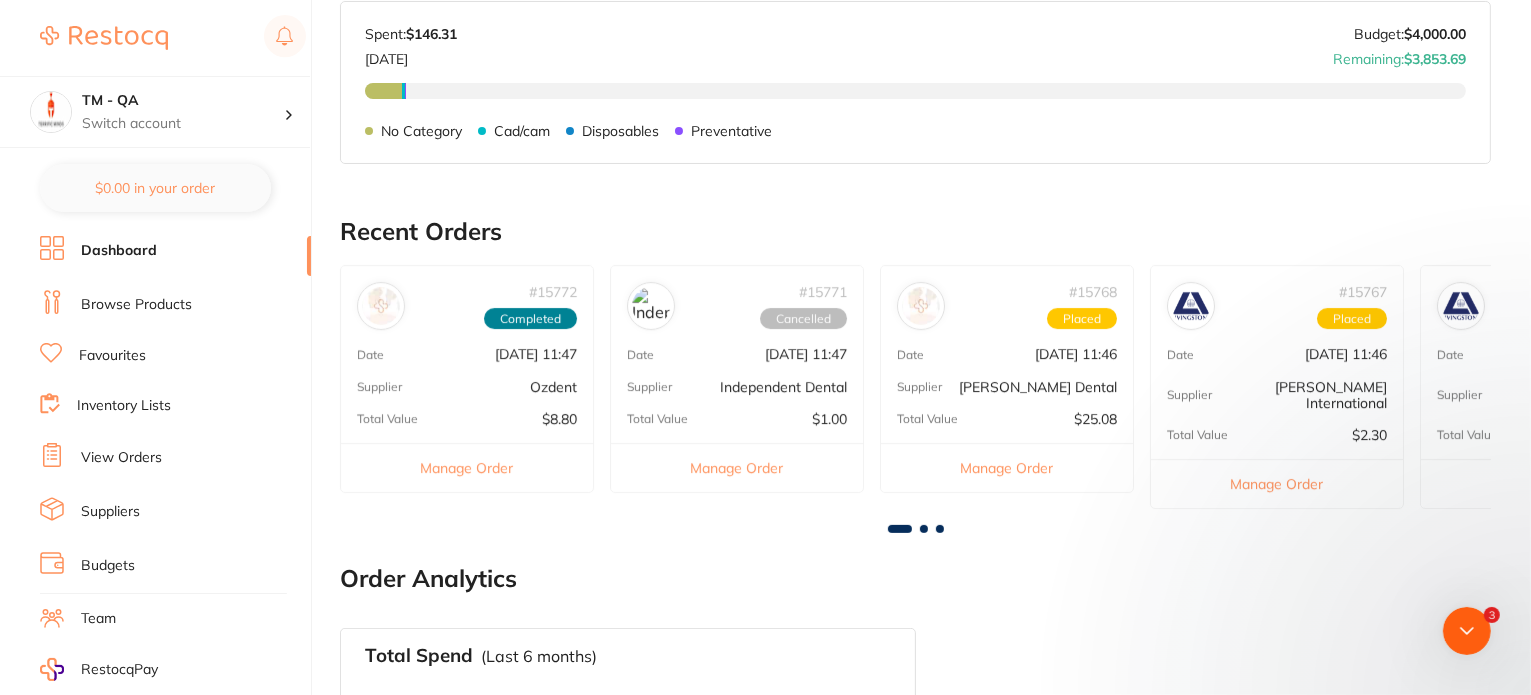 scroll, scrollTop: 0, scrollLeft: 0, axis: both 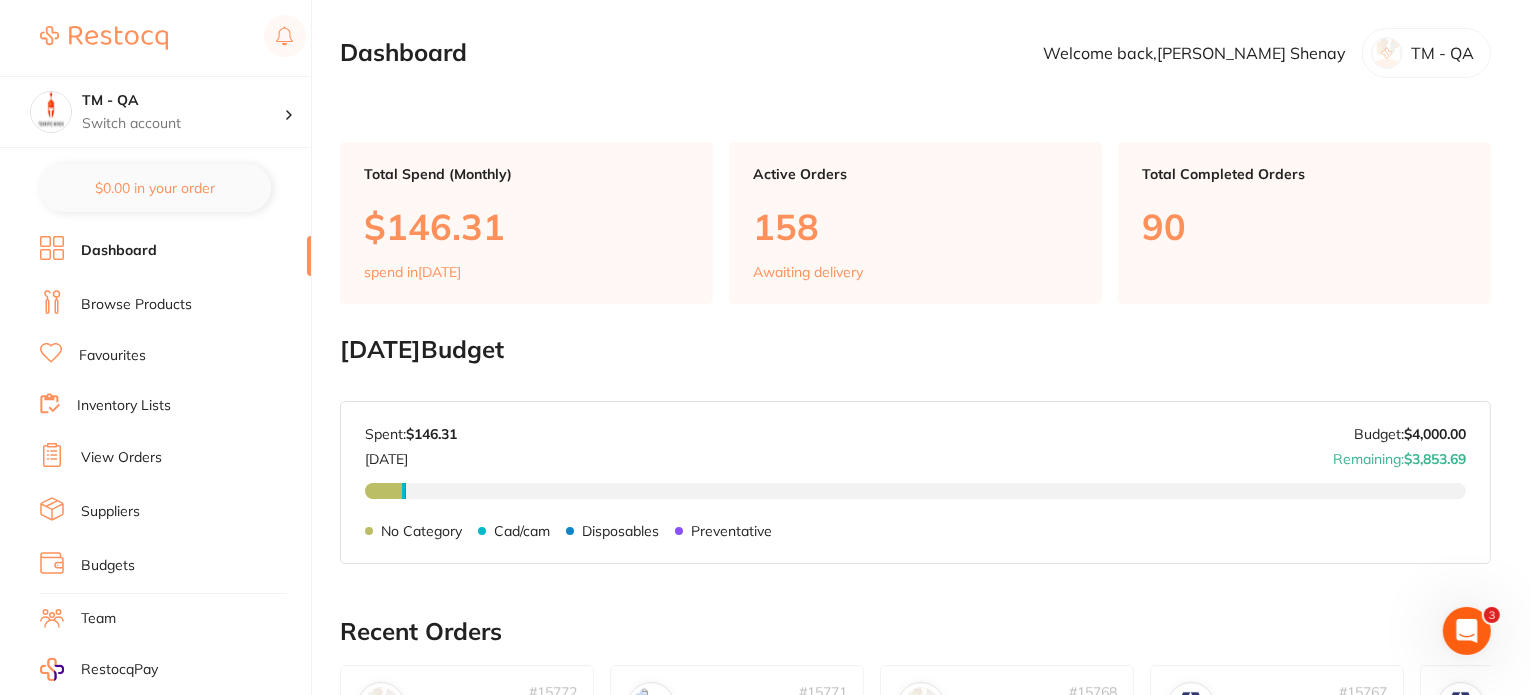 click on "Favourites" at bounding box center (175, 356) 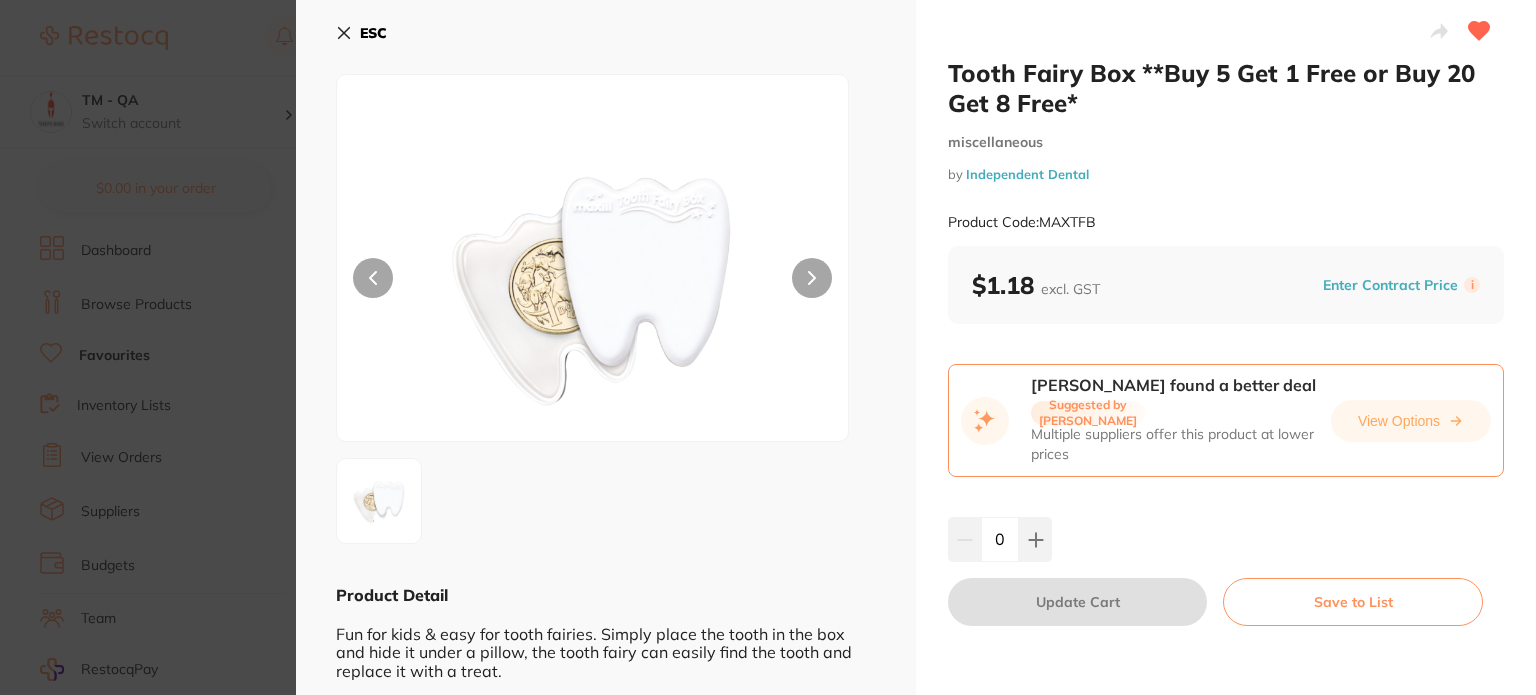 scroll, scrollTop: 0, scrollLeft: 0, axis: both 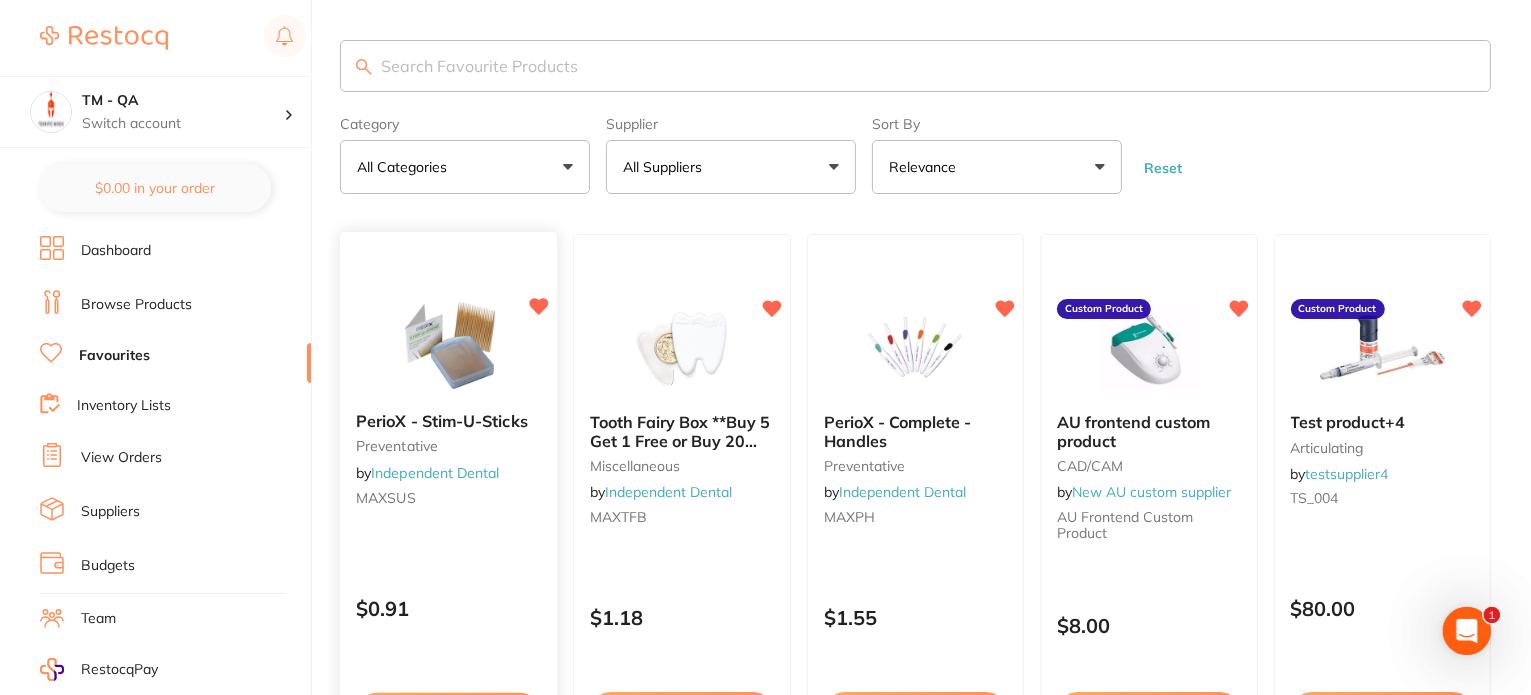 click at bounding box center [448, 345] 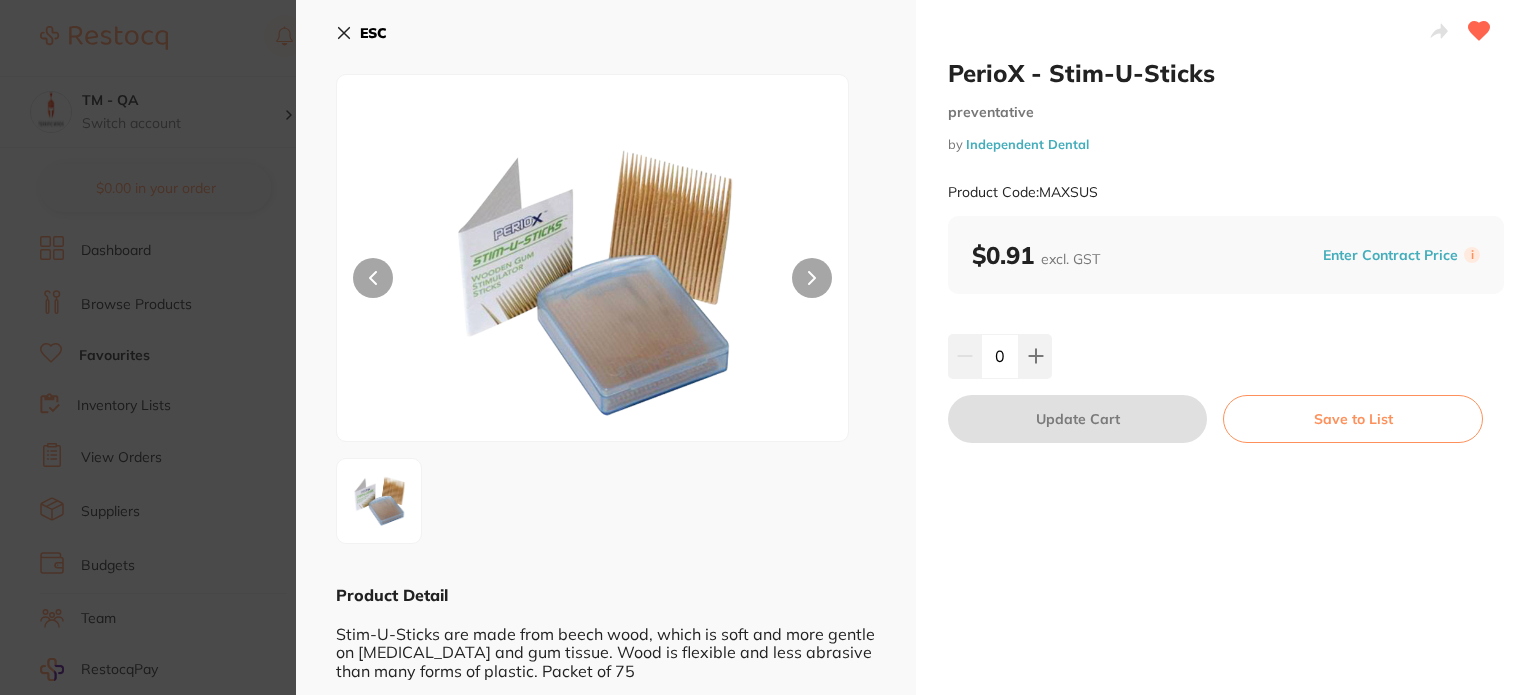 scroll, scrollTop: 0, scrollLeft: 0, axis: both 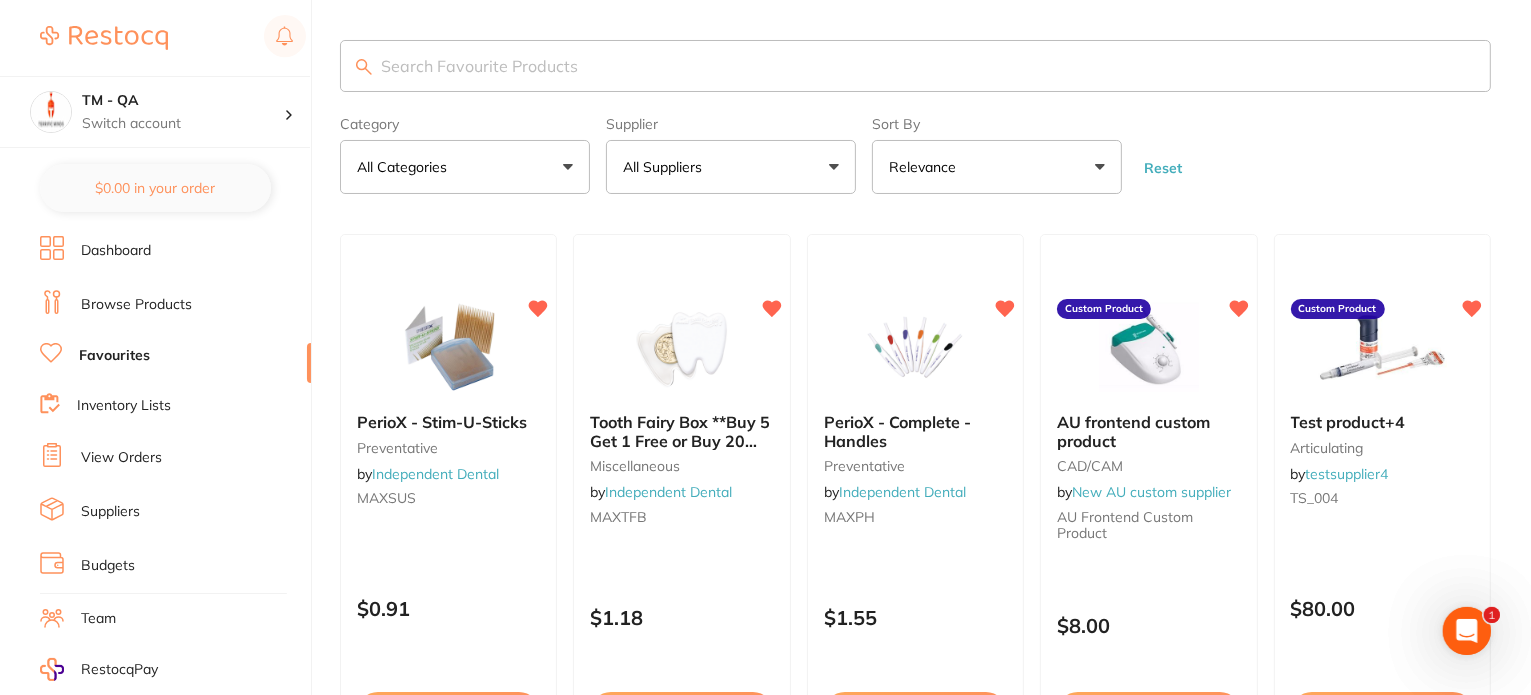click on "Browse Products" at bounding box center [136, 305] 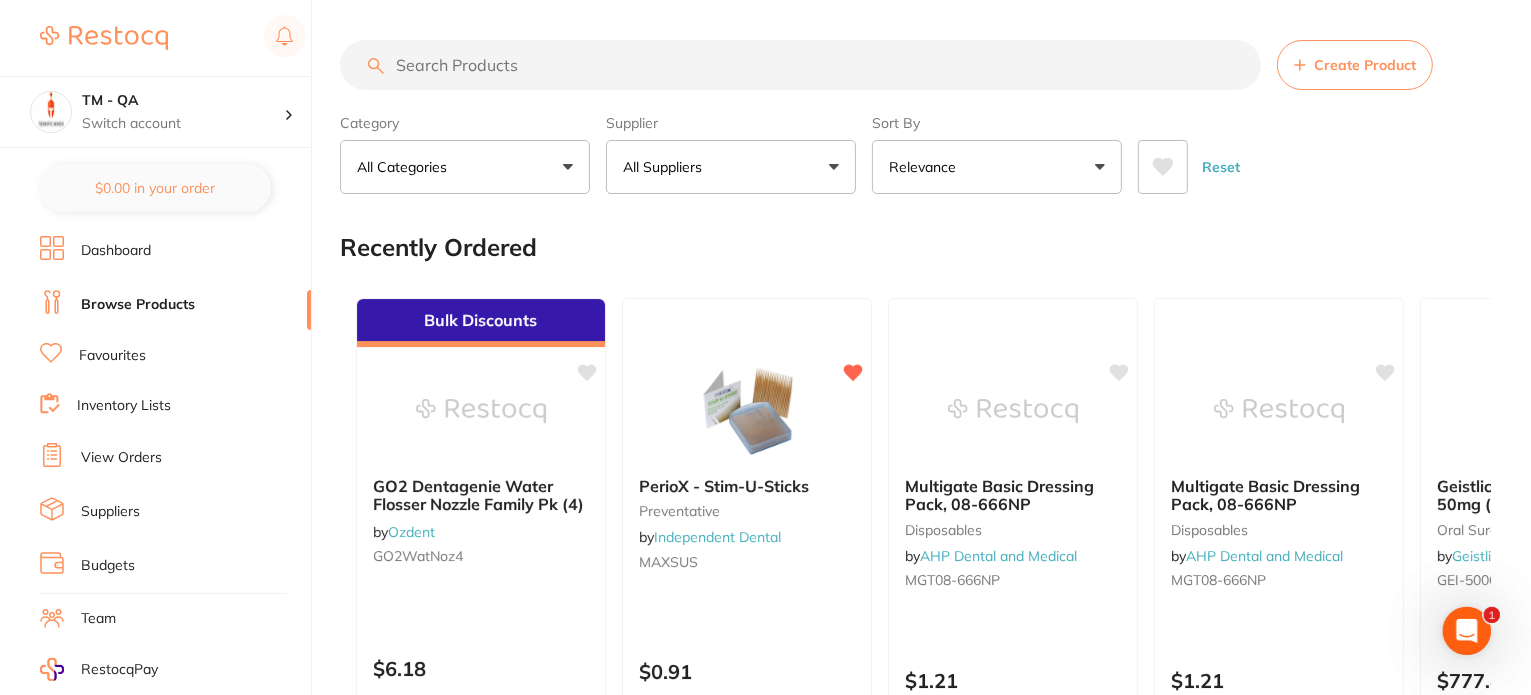 click at bounding box center (747, 411) 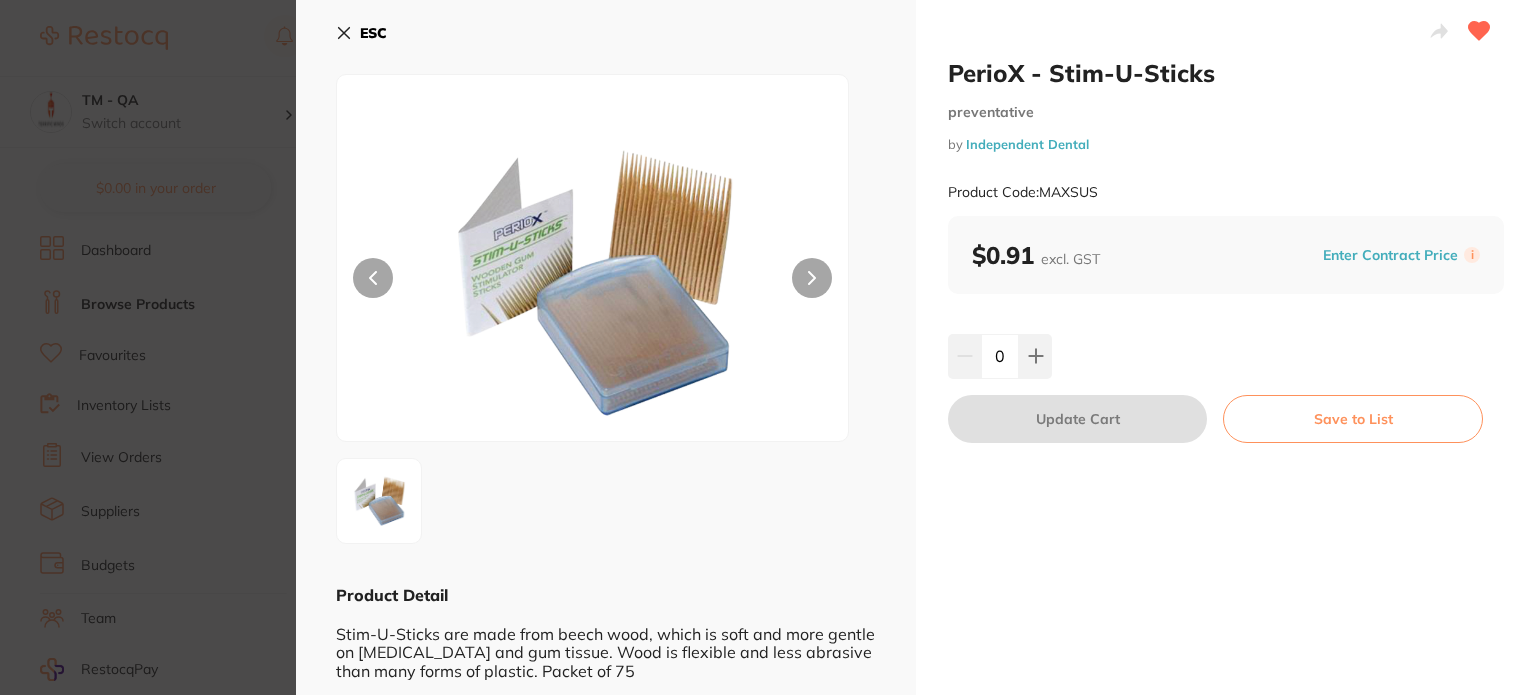 scroll, scrollTop: 0, scrollLeft: 0, axis: both 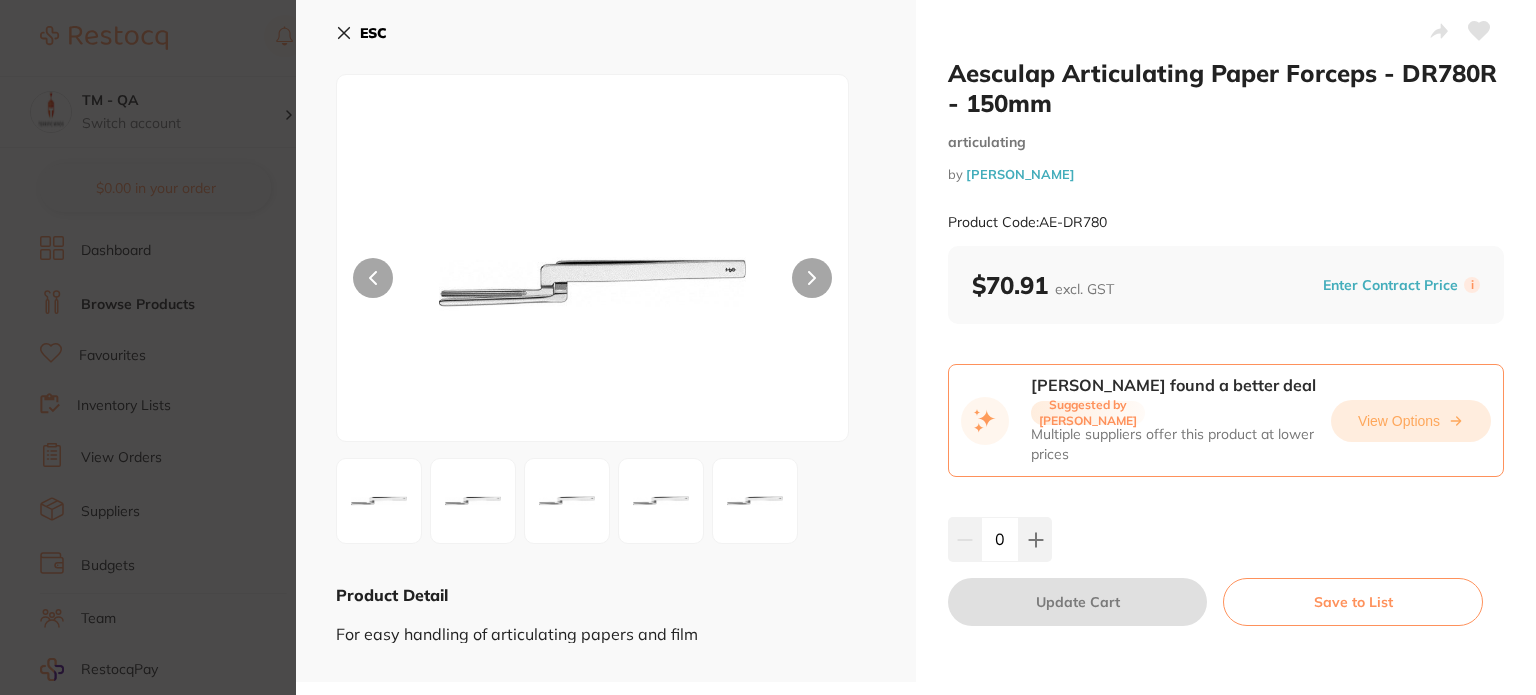 click on "View Options" at bounding box center [1411, 421] 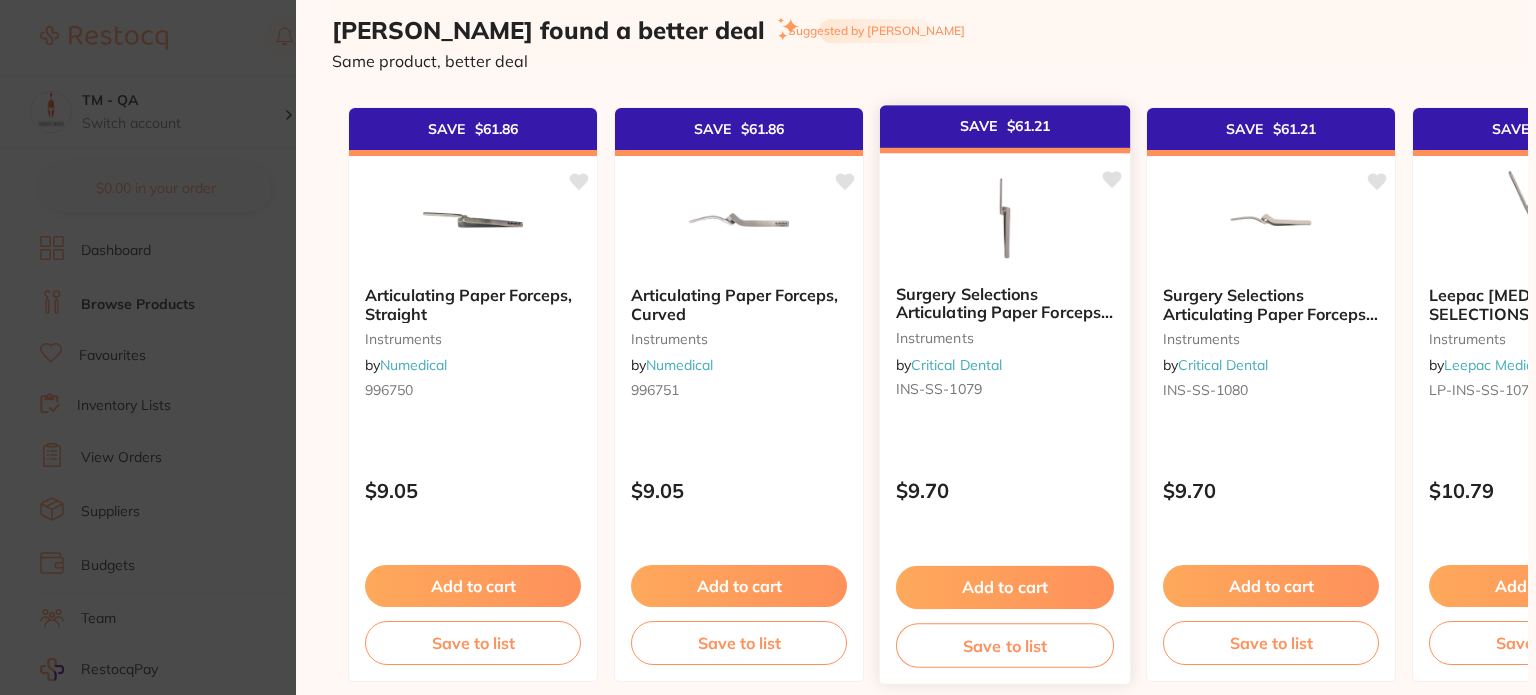 scroll, scrollTop: 726, scrollLeft: 0, axis: vertical 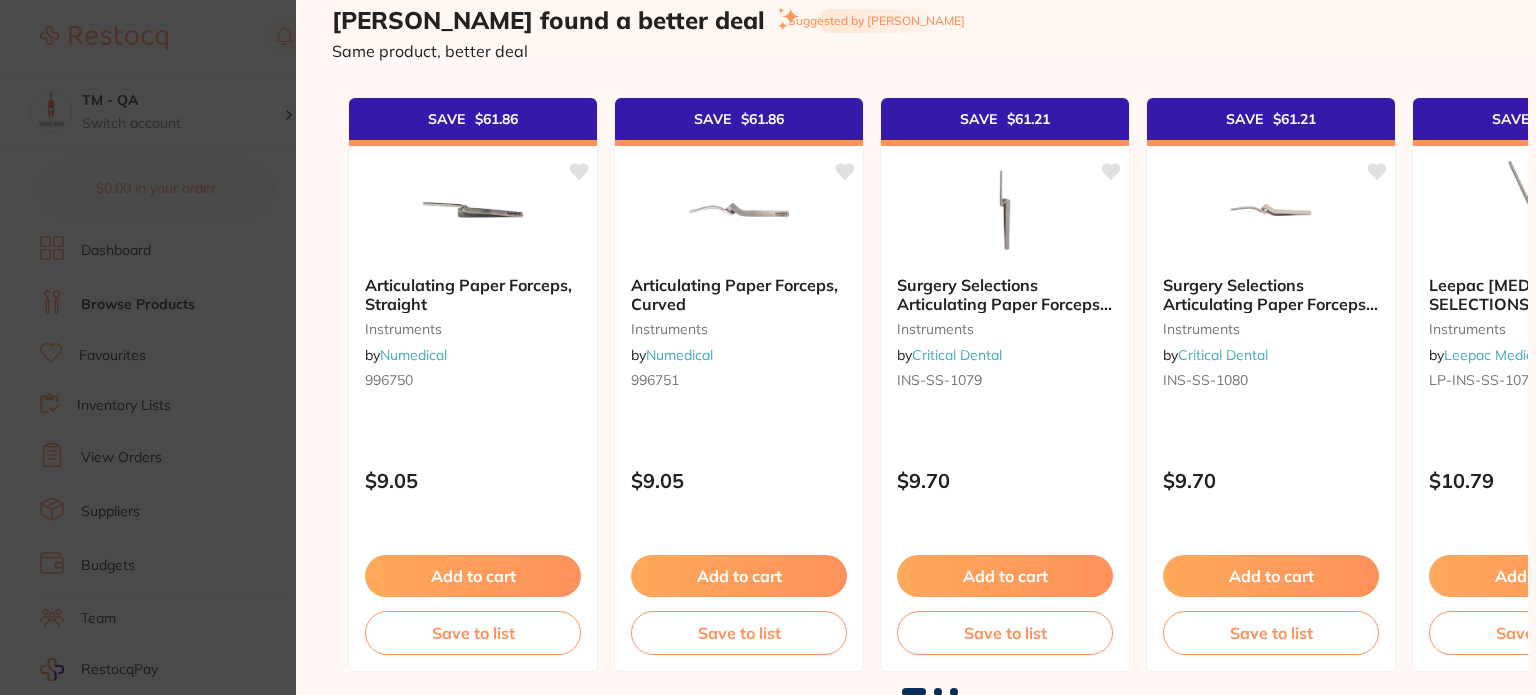 click at bounding box center [938, 692] 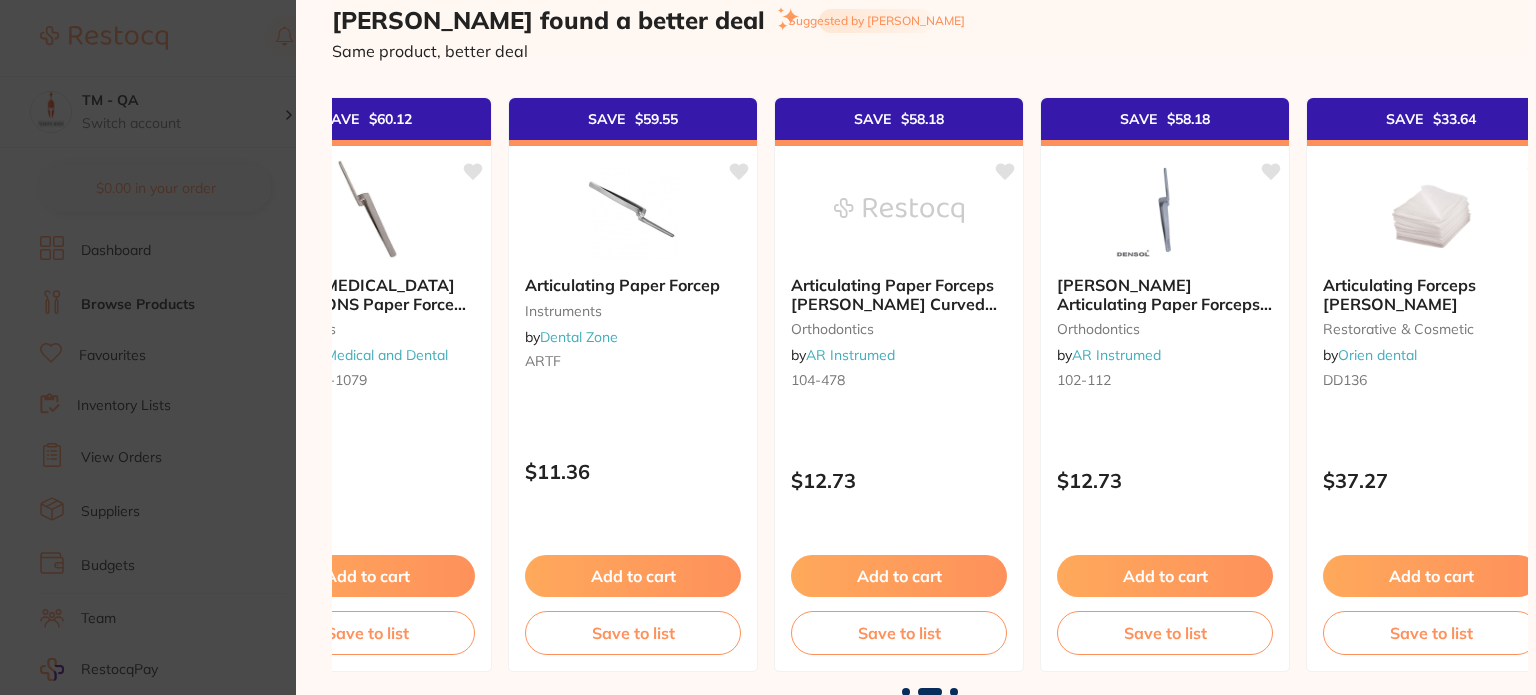 scroll, scrollTop: 0, scrollLeft: 1191, axis: horizontal 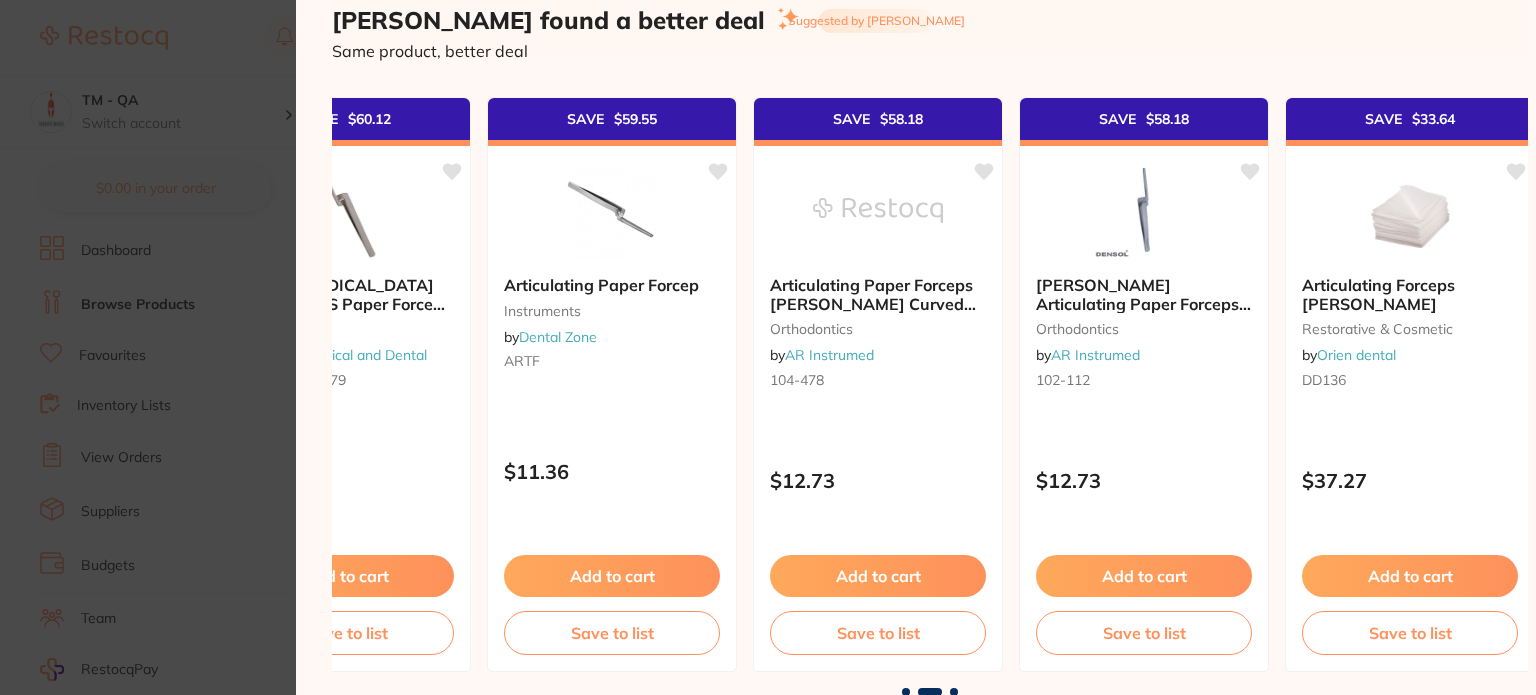 click at bounding box center (954, 692) 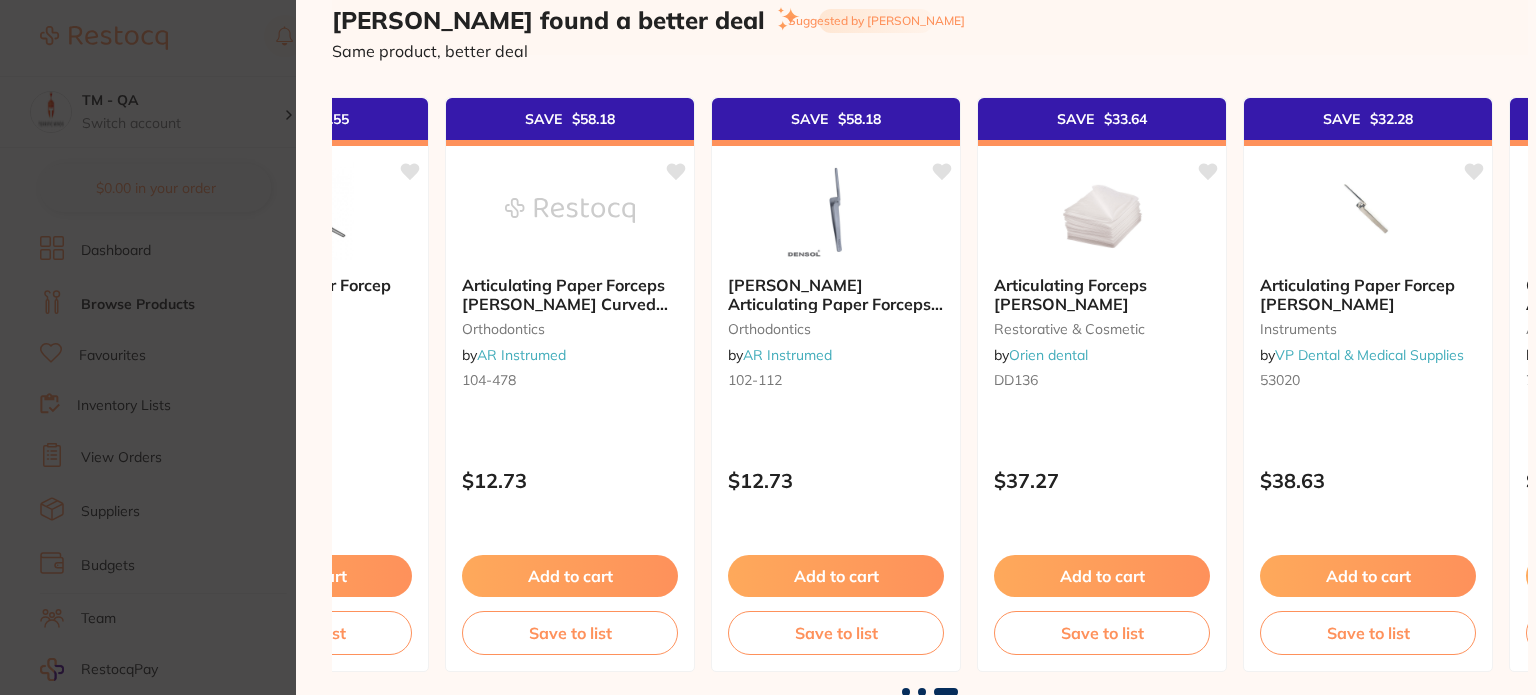 scroll, scrollTop: 0, scrollLeft: 1751, axis: horizontal 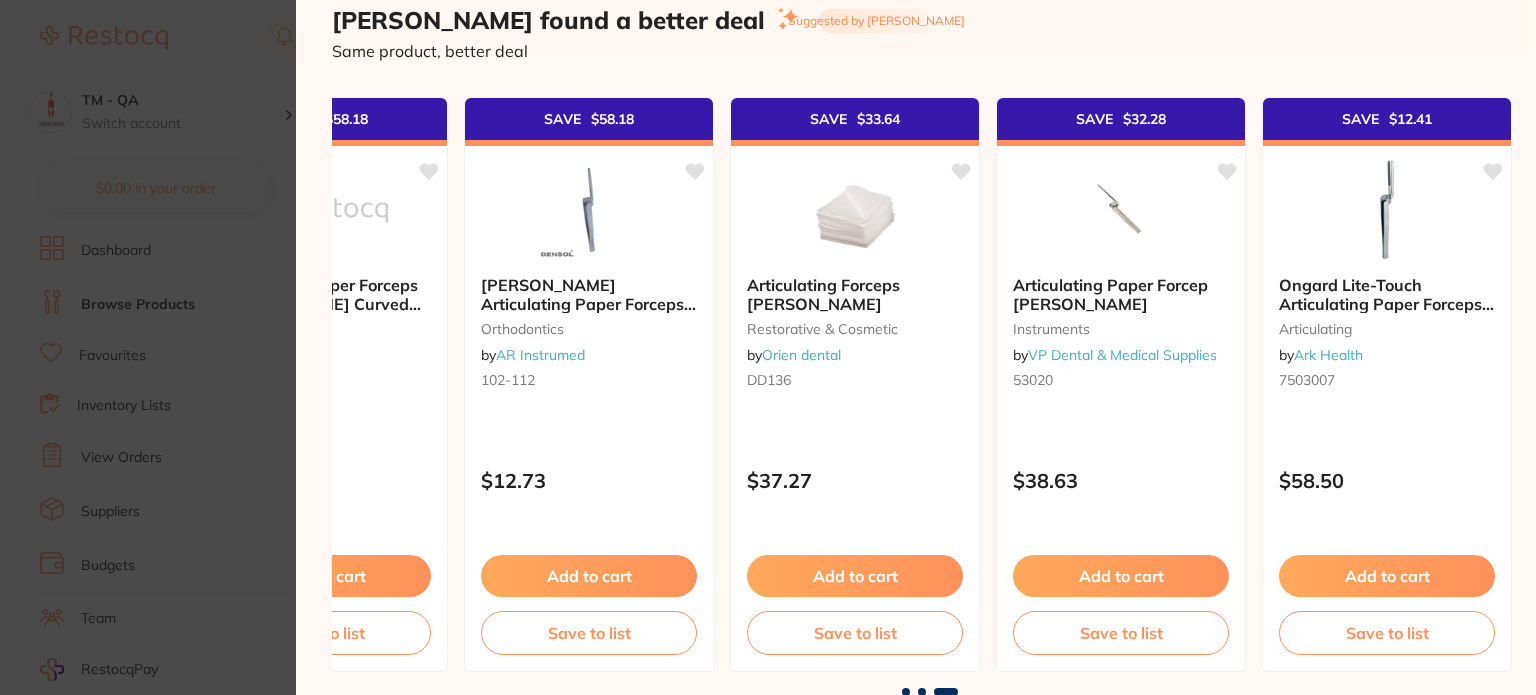 click at bounding box center (906, 692) 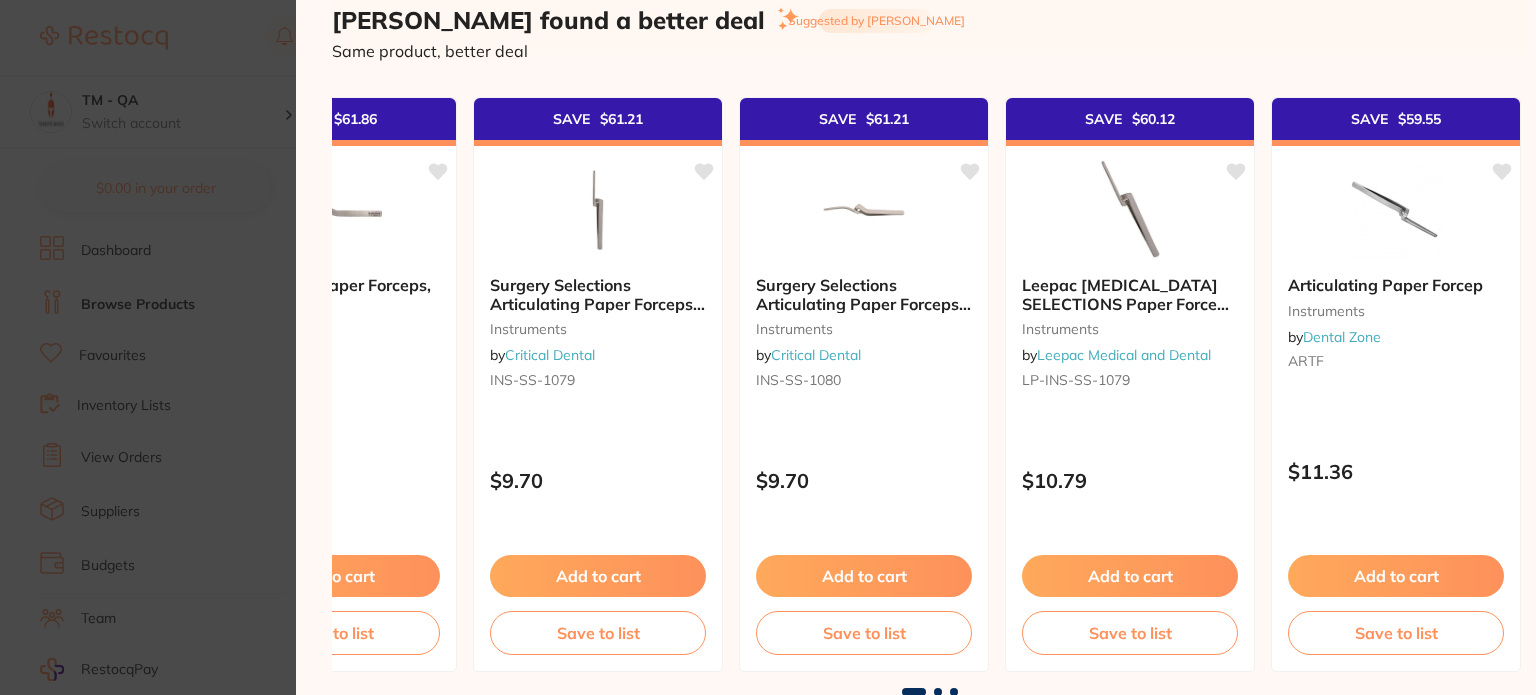 scroll, scrollTop: 0, scrollLeft: 0, axis: both 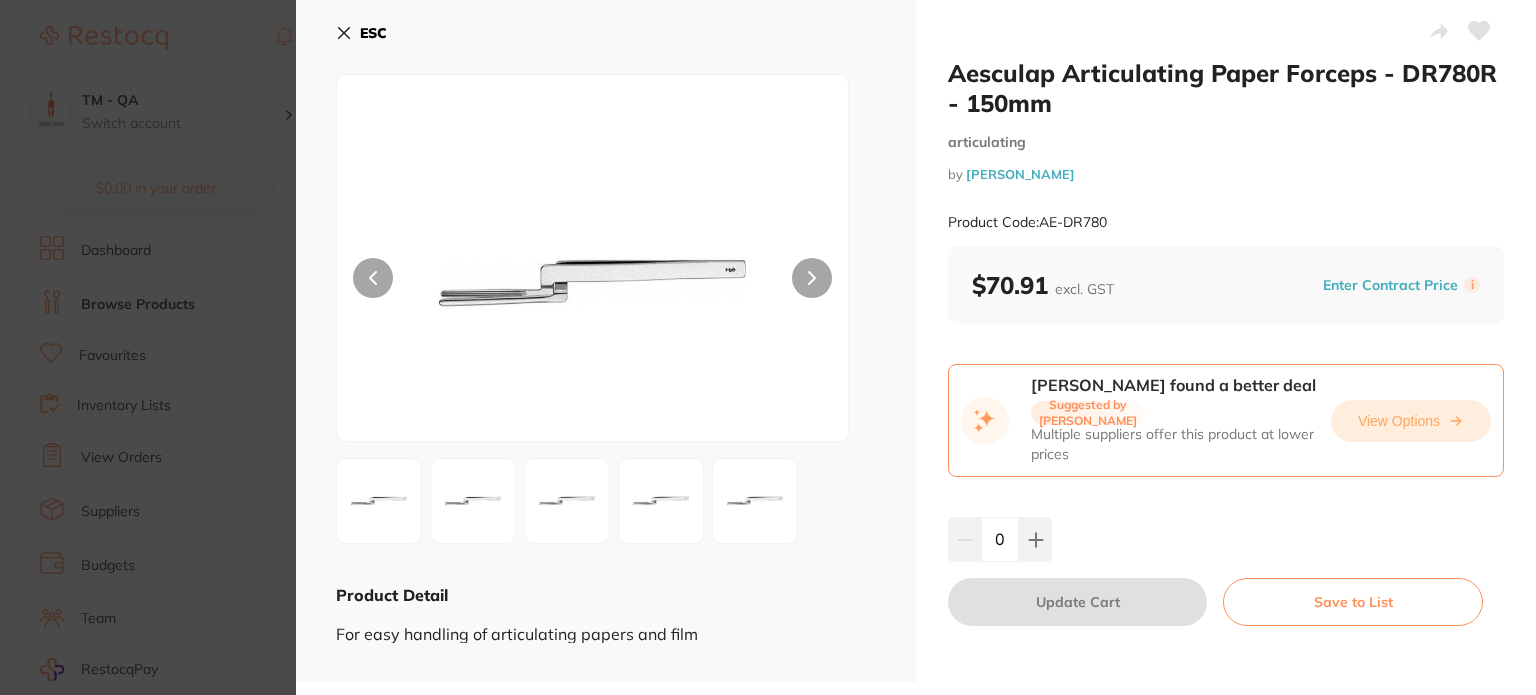click on "View Options" at bounding box center [1411, 421] 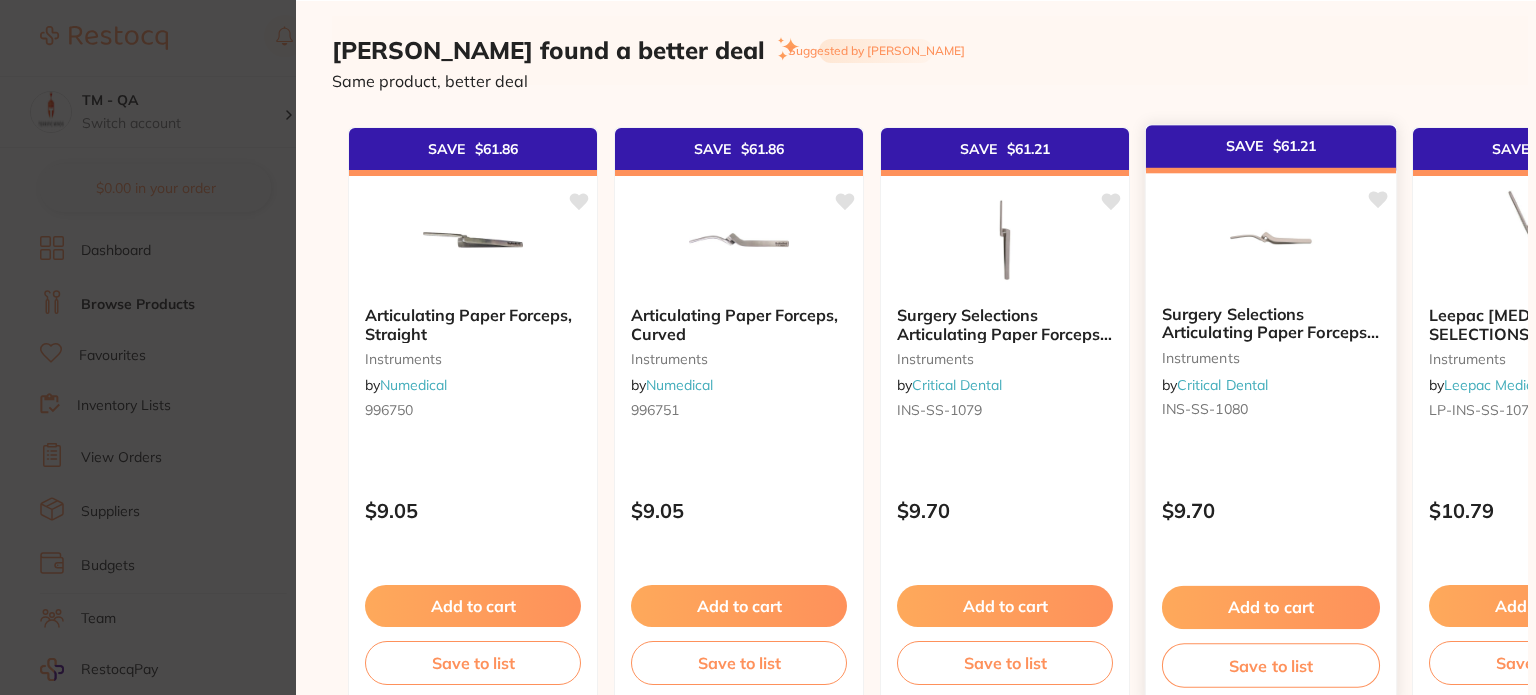 scroll, scrollTop: 726, scrollLeft: 0, axis: vertical 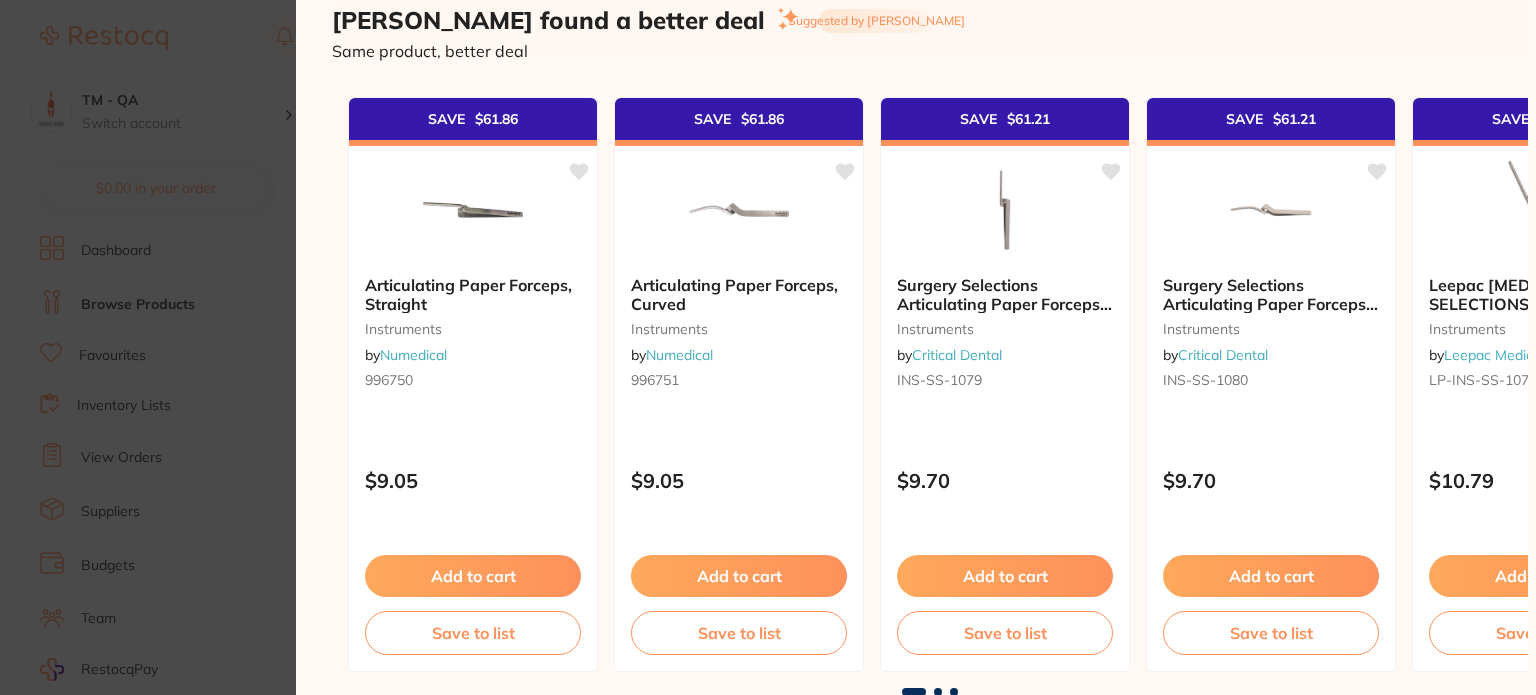click at bounding box center [938, 692] 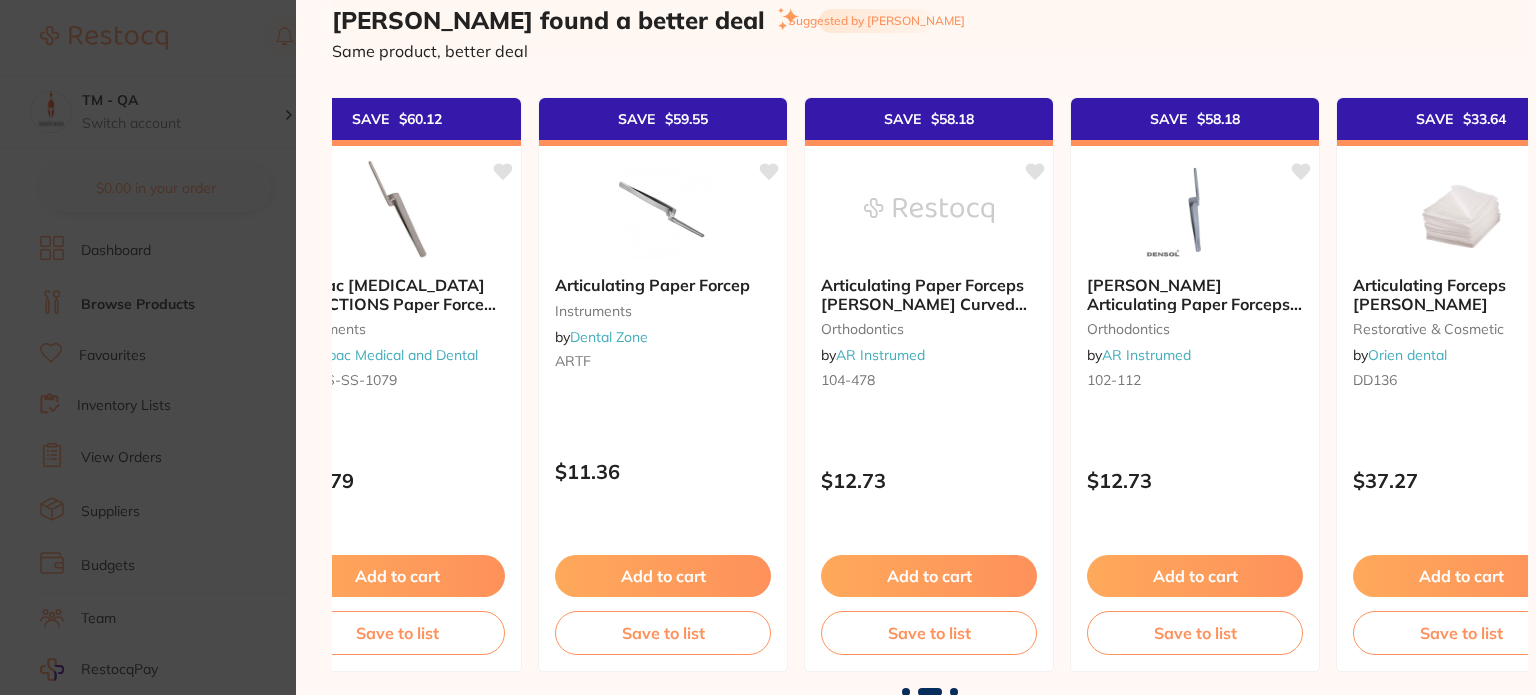 scroll, scrollTop: 0, scrollLeft: 1191, axis: horizontal 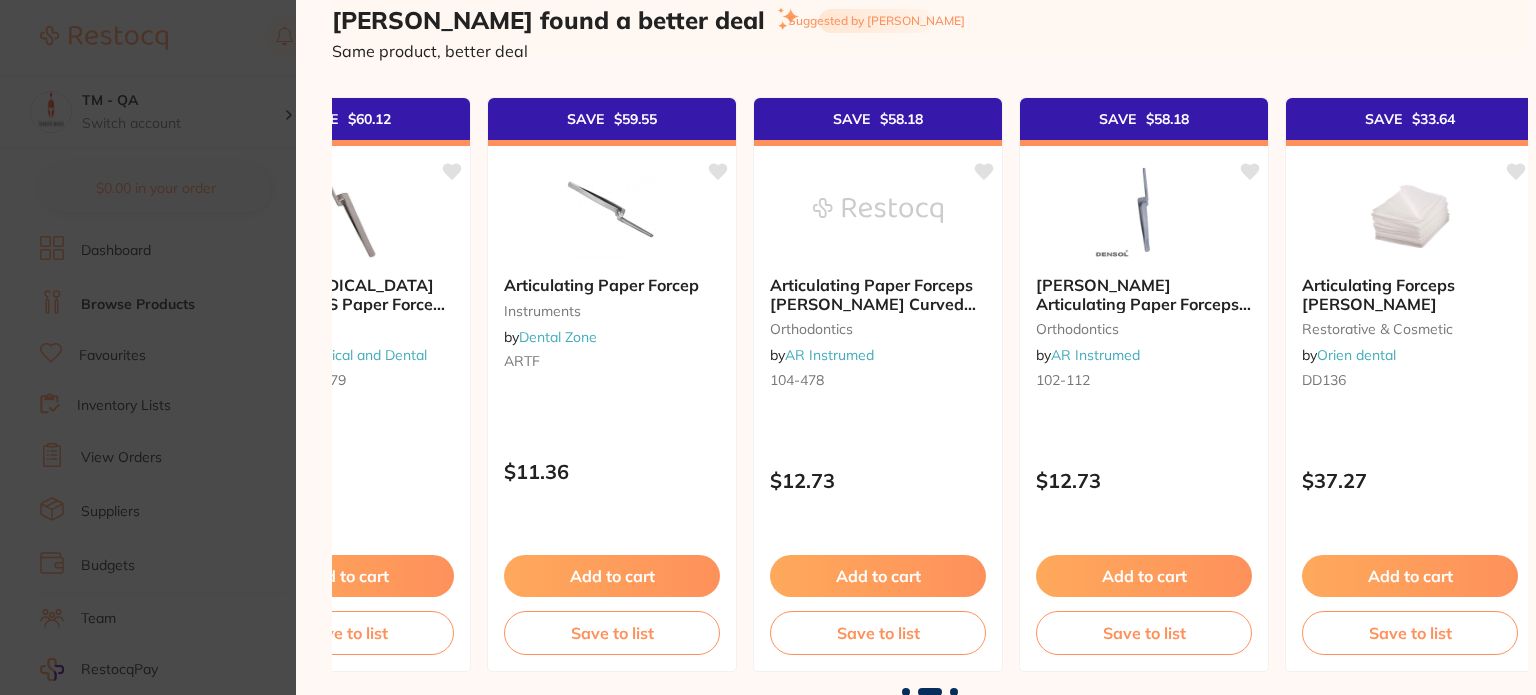 click at bounding box center [954, 692] 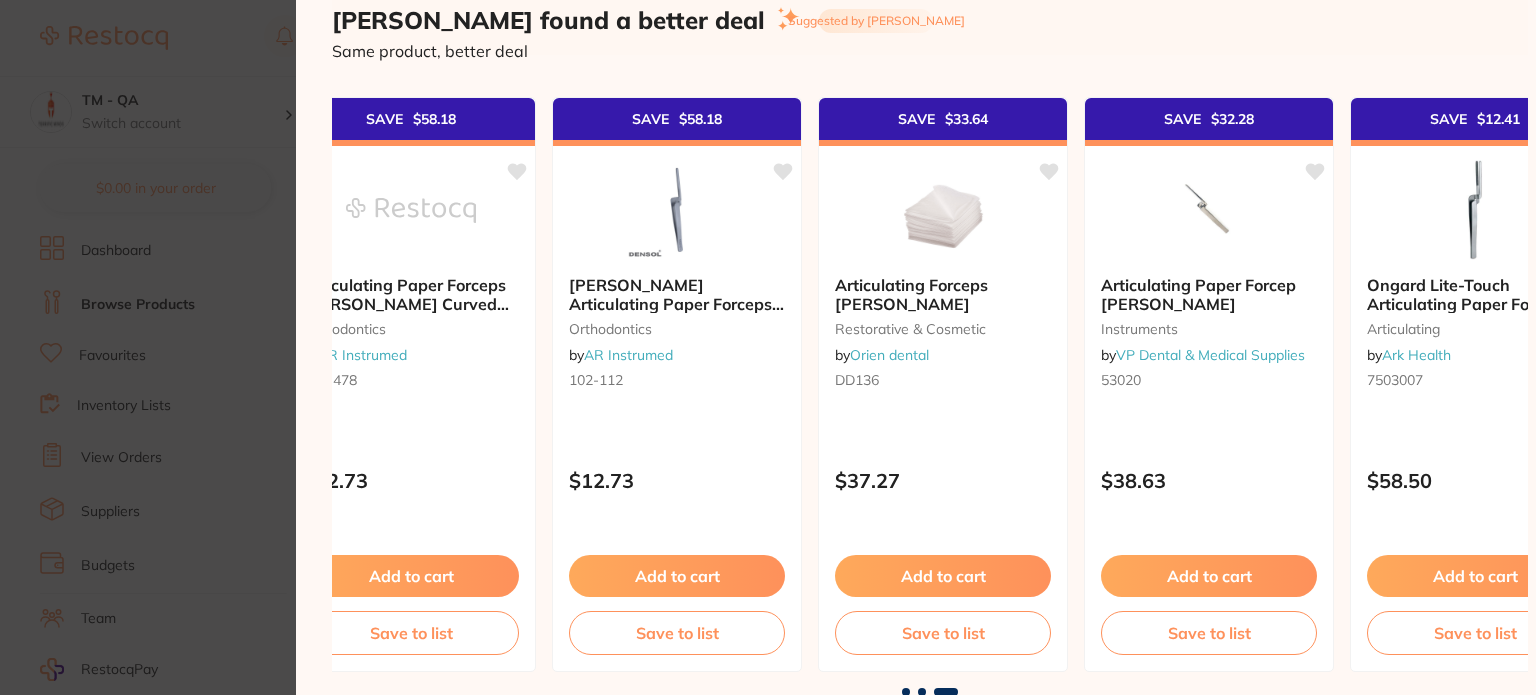 scroll, scrollTop: 0, scrollLeft: 1751, axis: horizontal 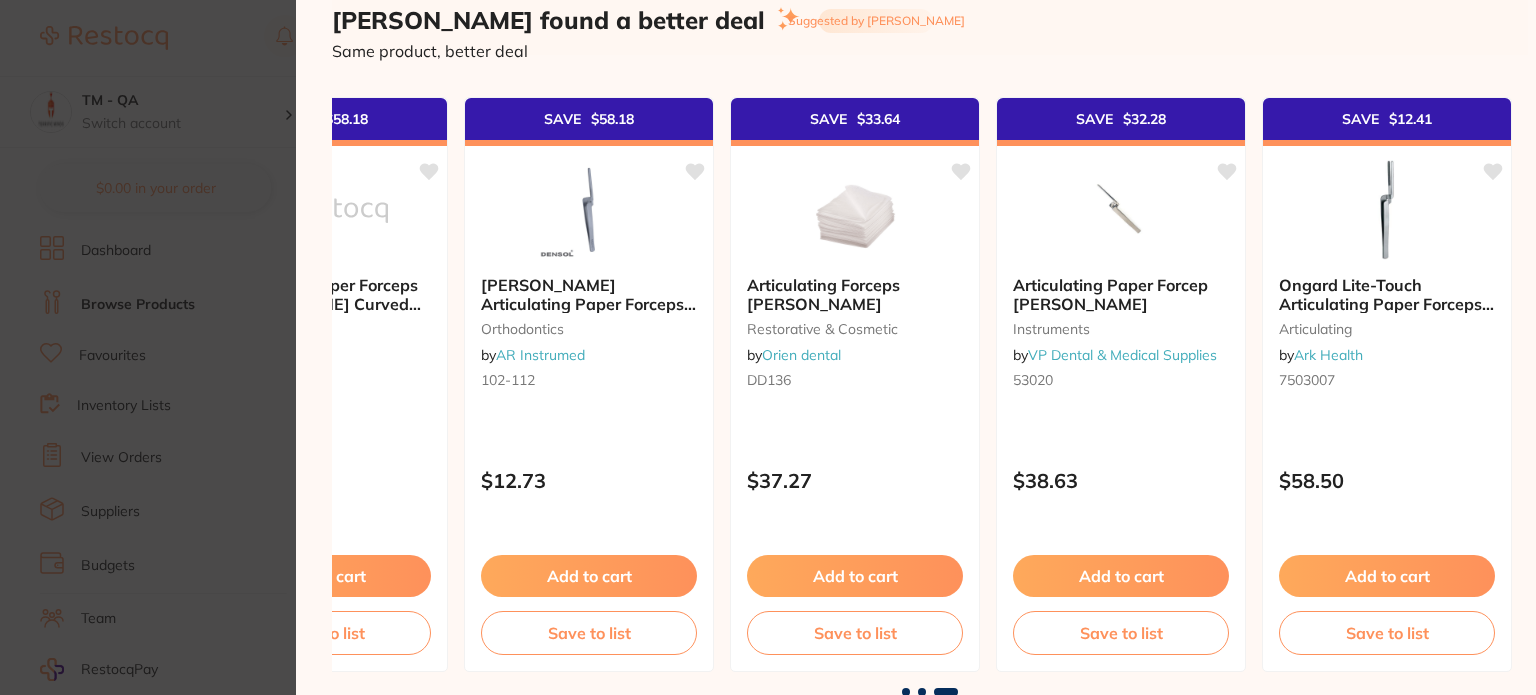 click at bounding box center (906, 692) 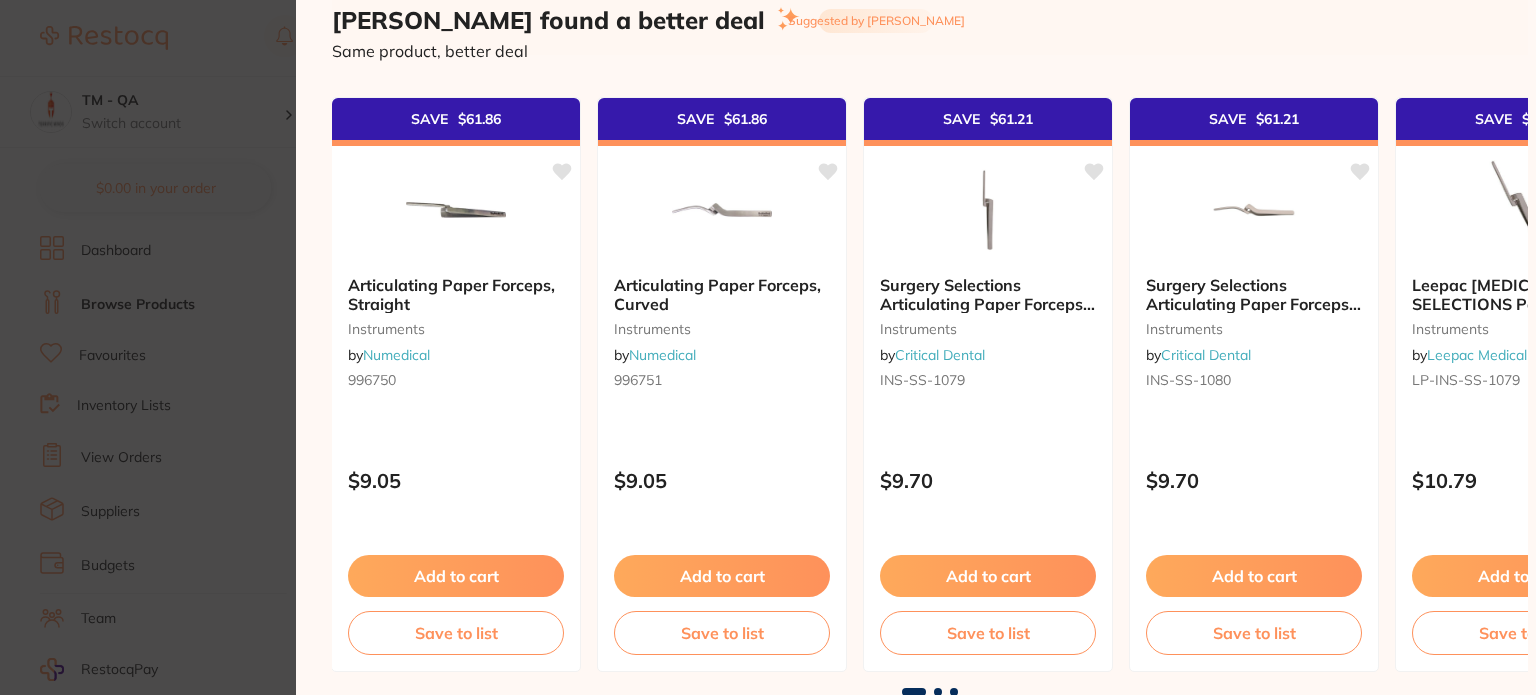 scroll, scrollTop: 0, scrollLeft: 0, axis: both 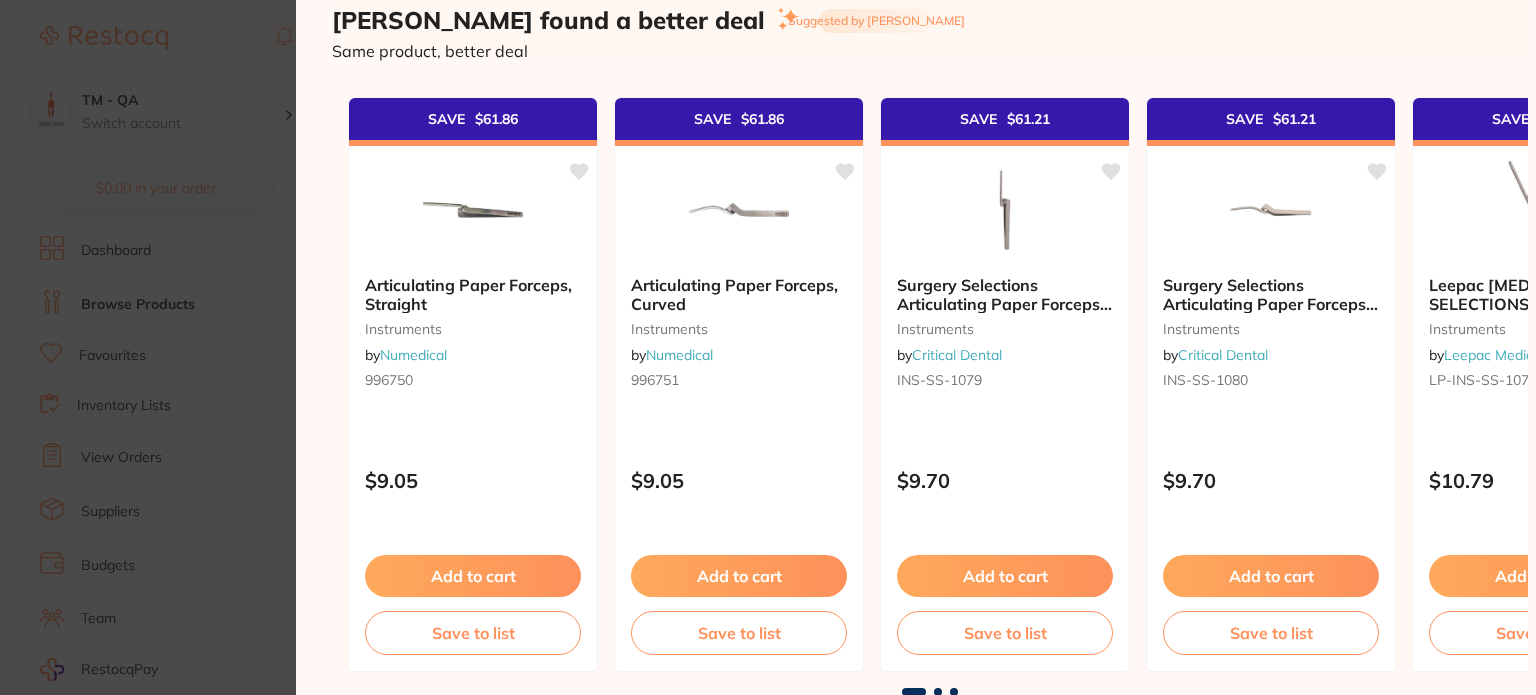 click at bounding box center (938, 692) 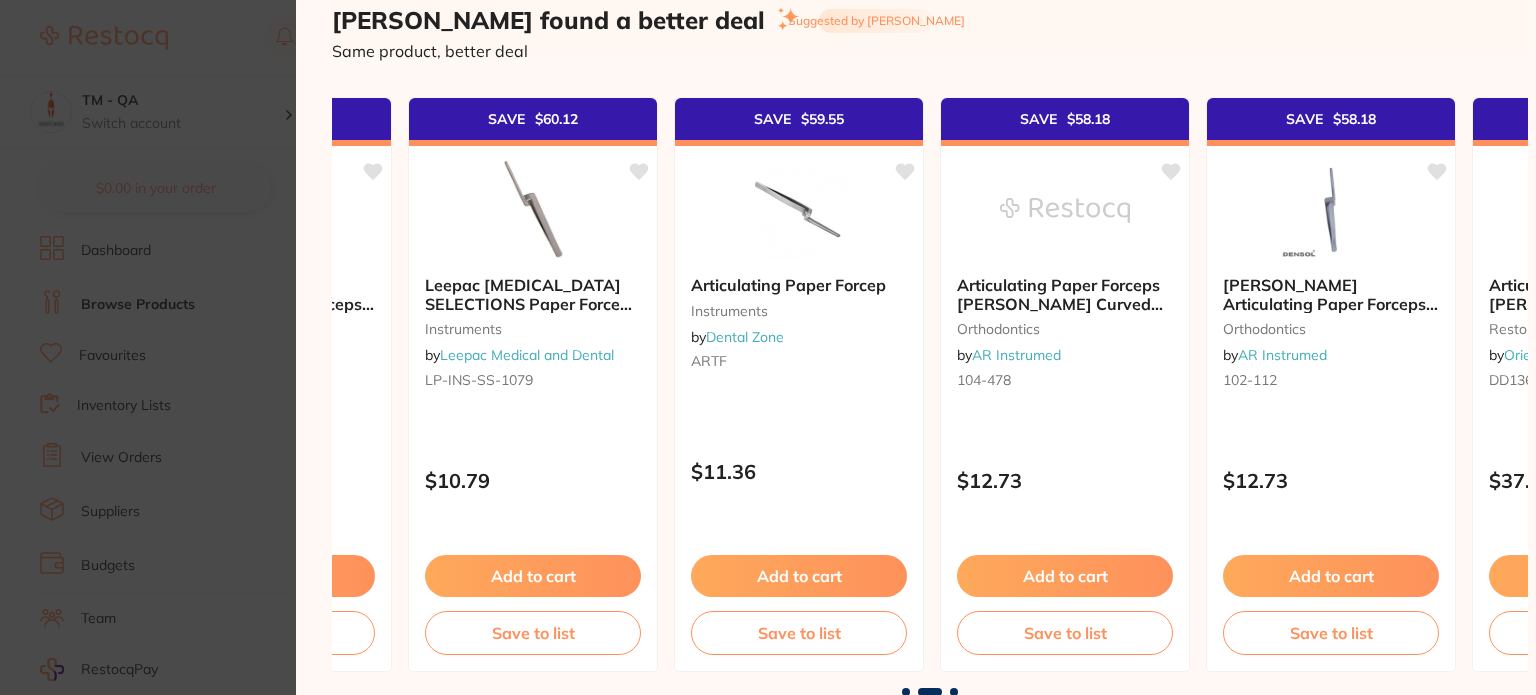 scroll, scrollTop: 0, scrollLeft: 1191, axis: horizontal 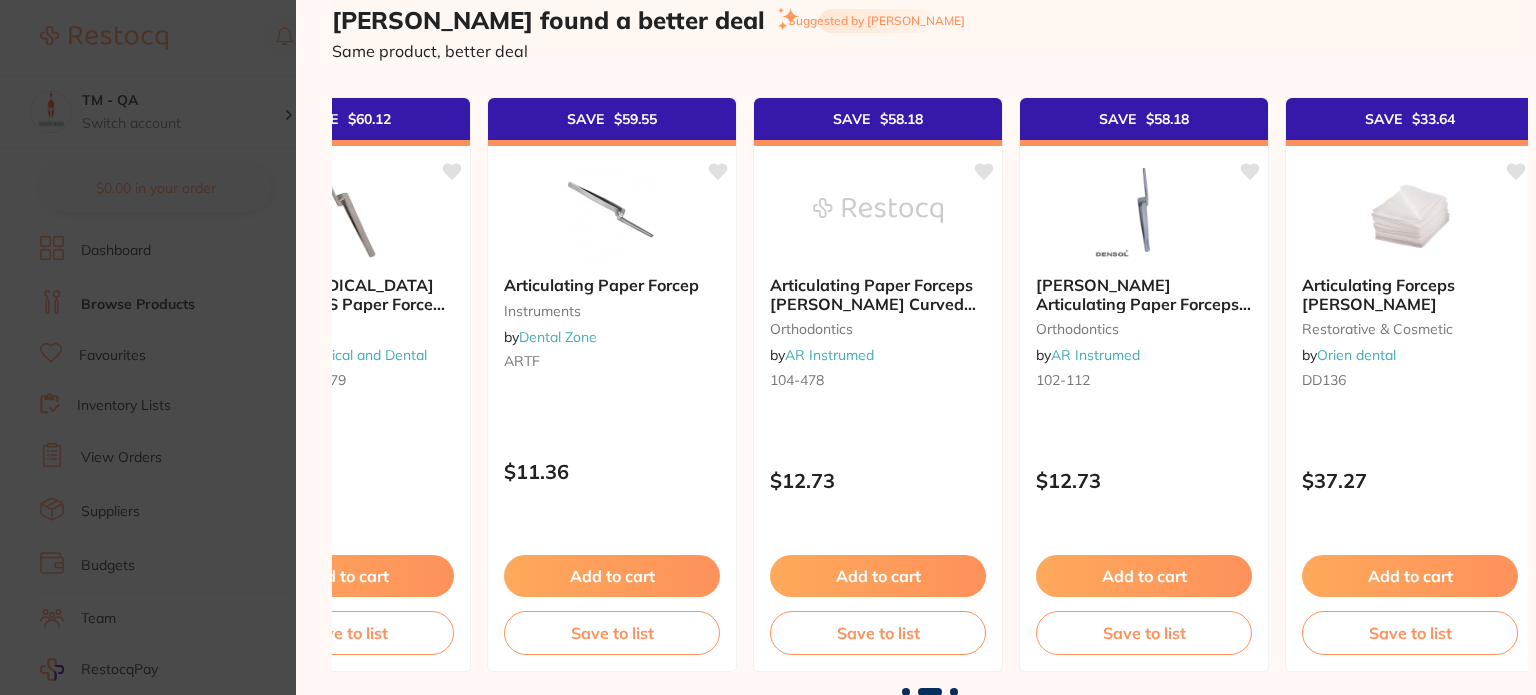click at bounding box center (954, 692) 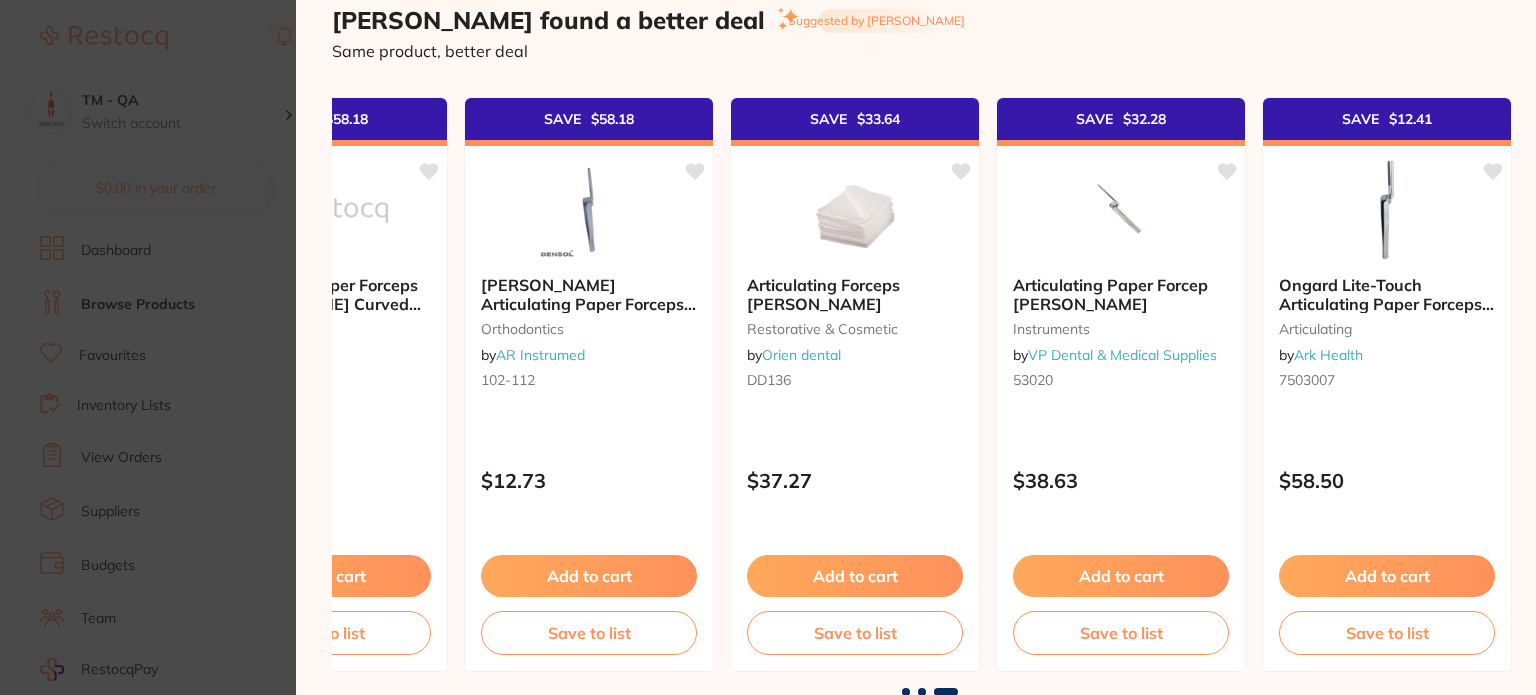 click at bounding box center (906, 692) 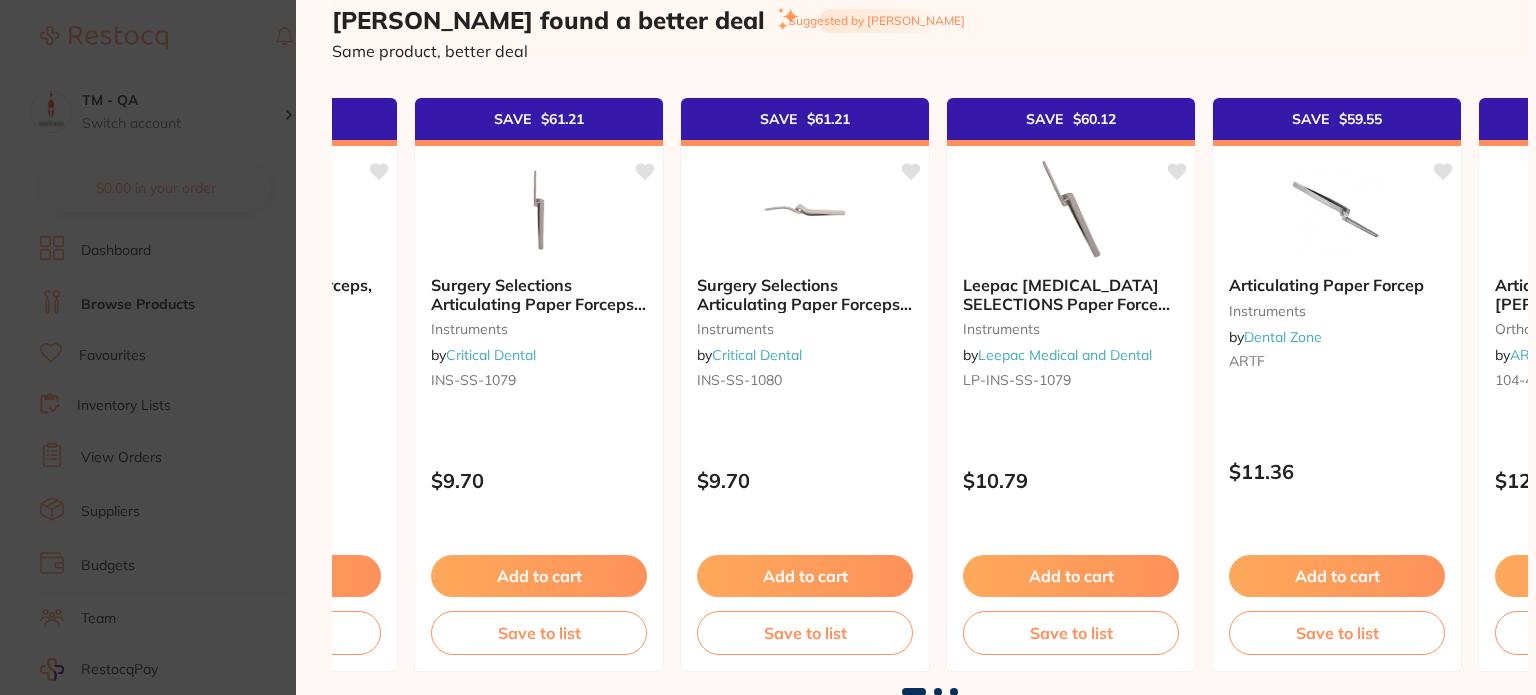 scroll, scrollTop: 0, scrollLeft: 0, axis: both 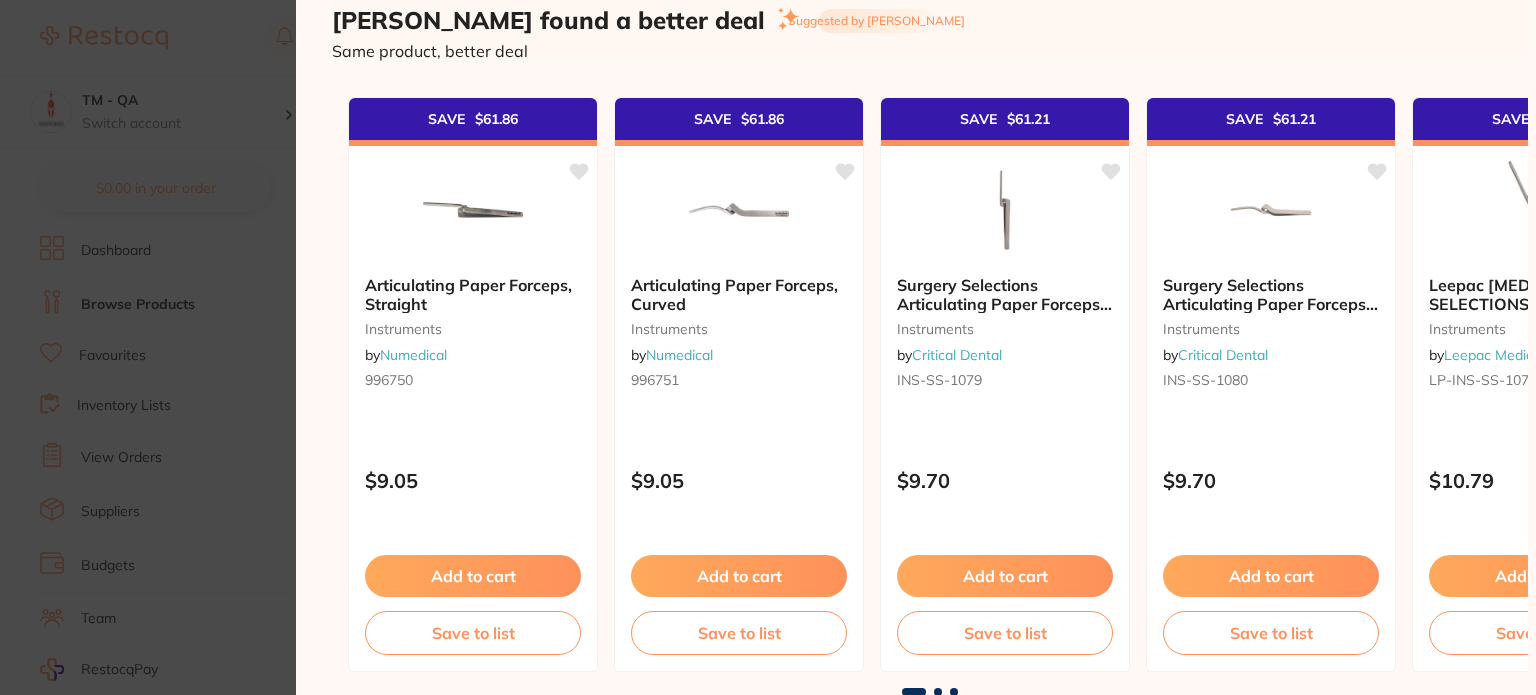 click at bounding box center (938, 692) 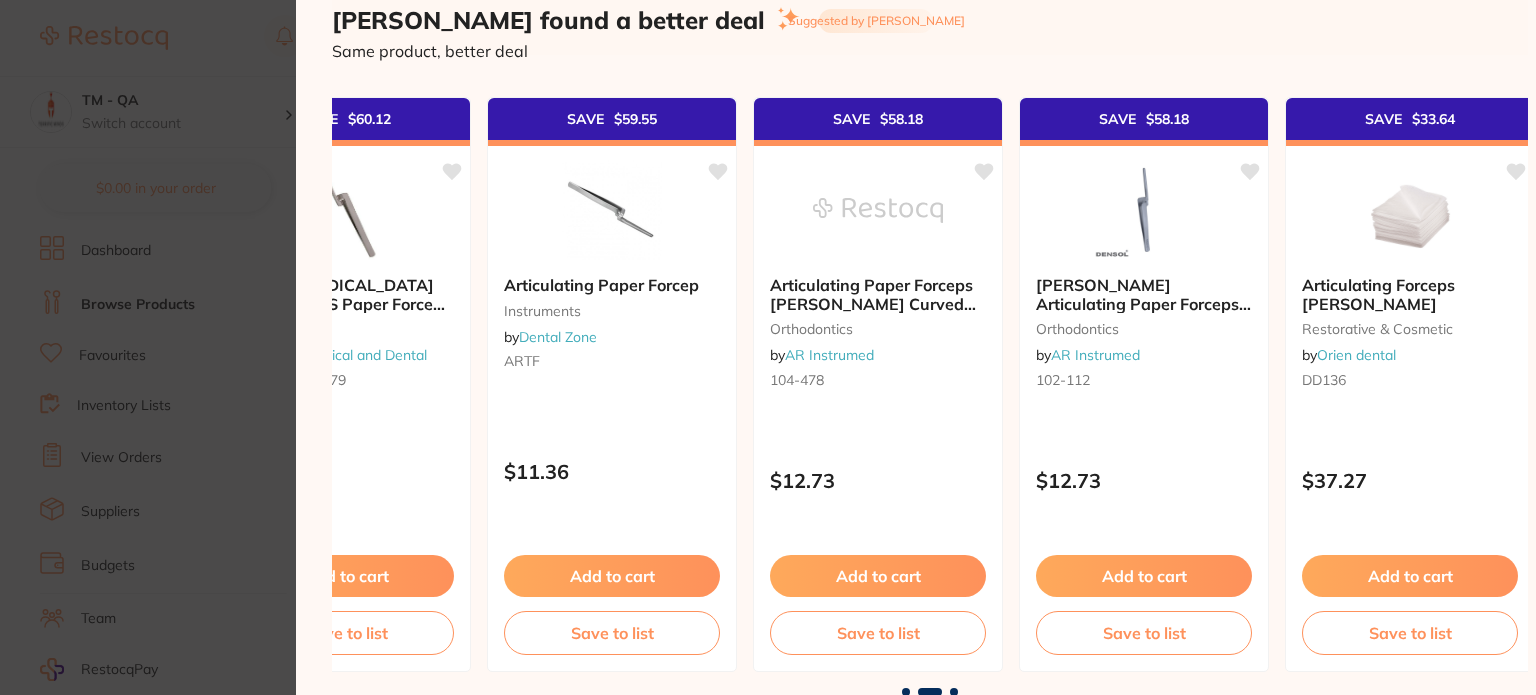 click at bounding box center (954, 692) 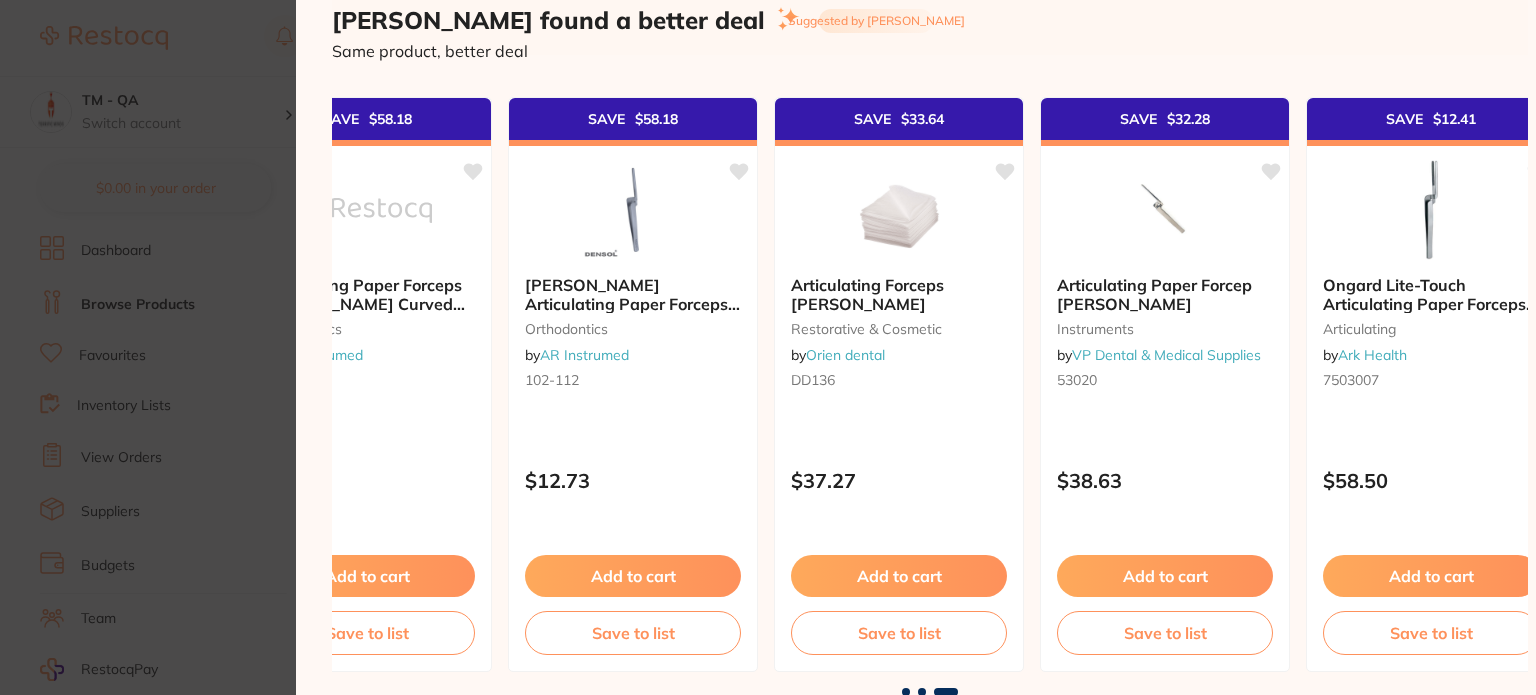 scroll, scrollTop: 0, scrollLeft: 1751, axis: horizontal 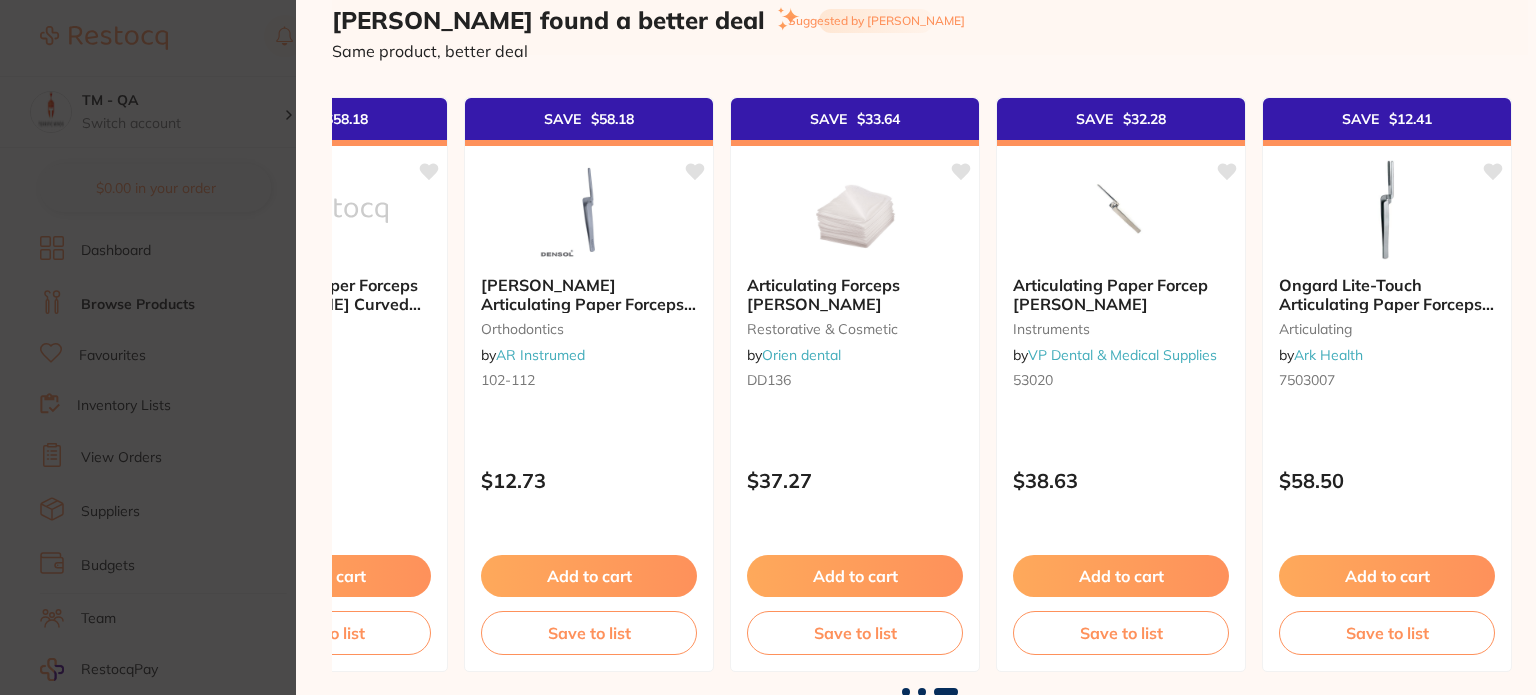 click at bounding box center (906, 692) 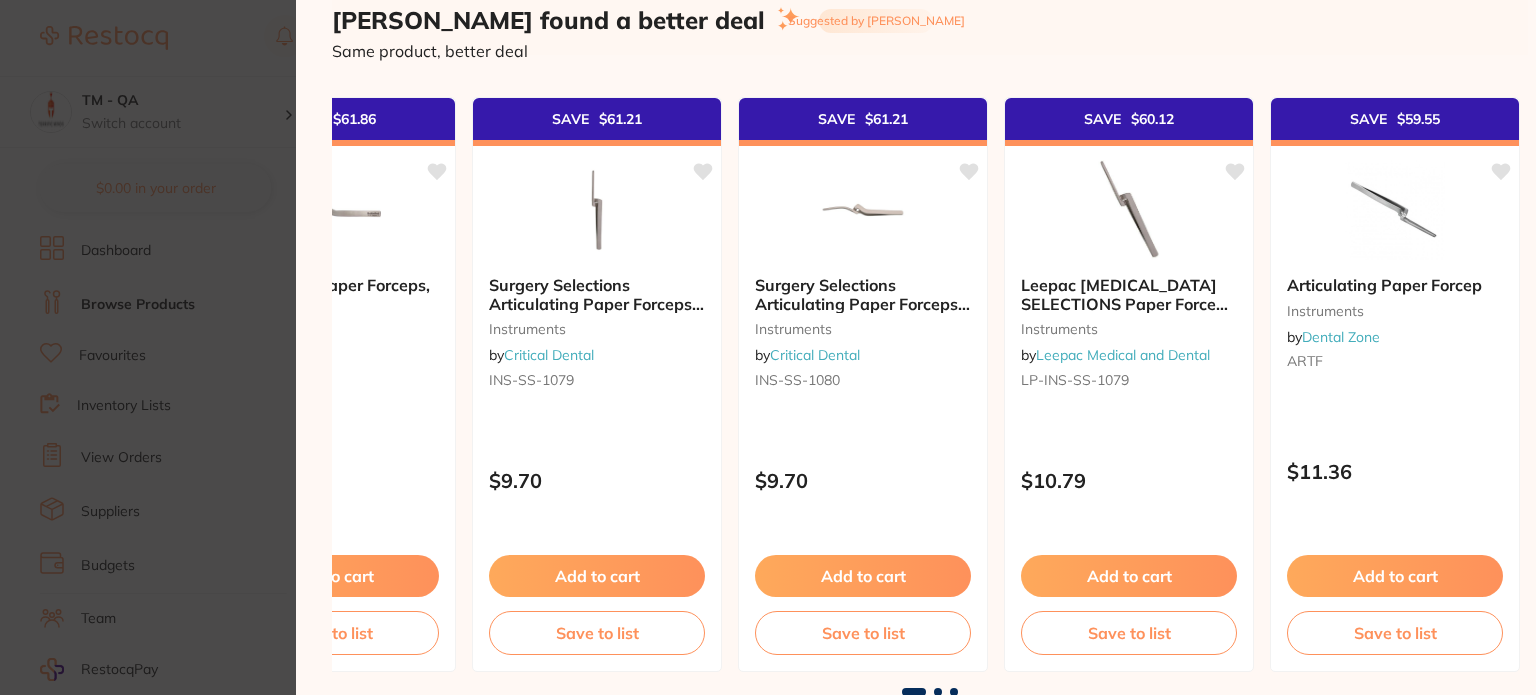 scroll, scrollTop: 0, scrollLeft: 0, axis: both 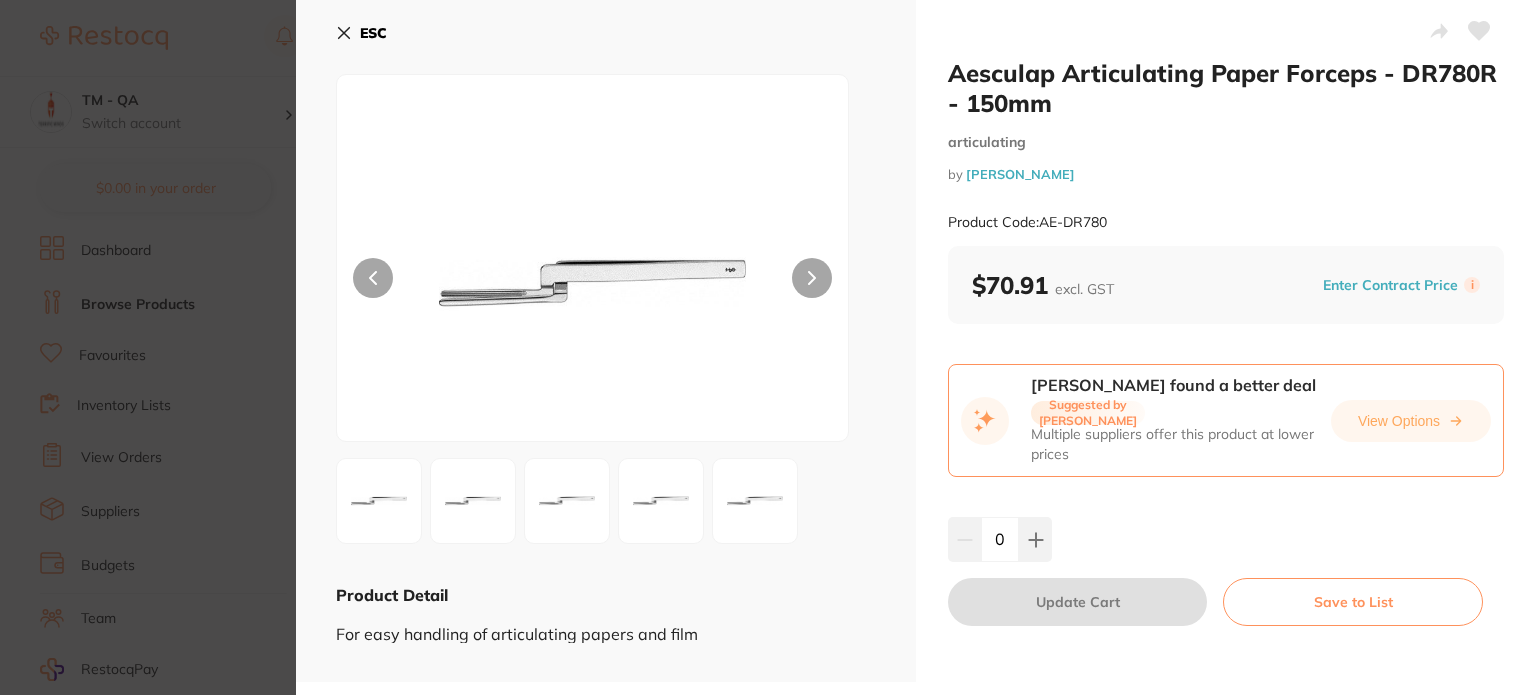 click 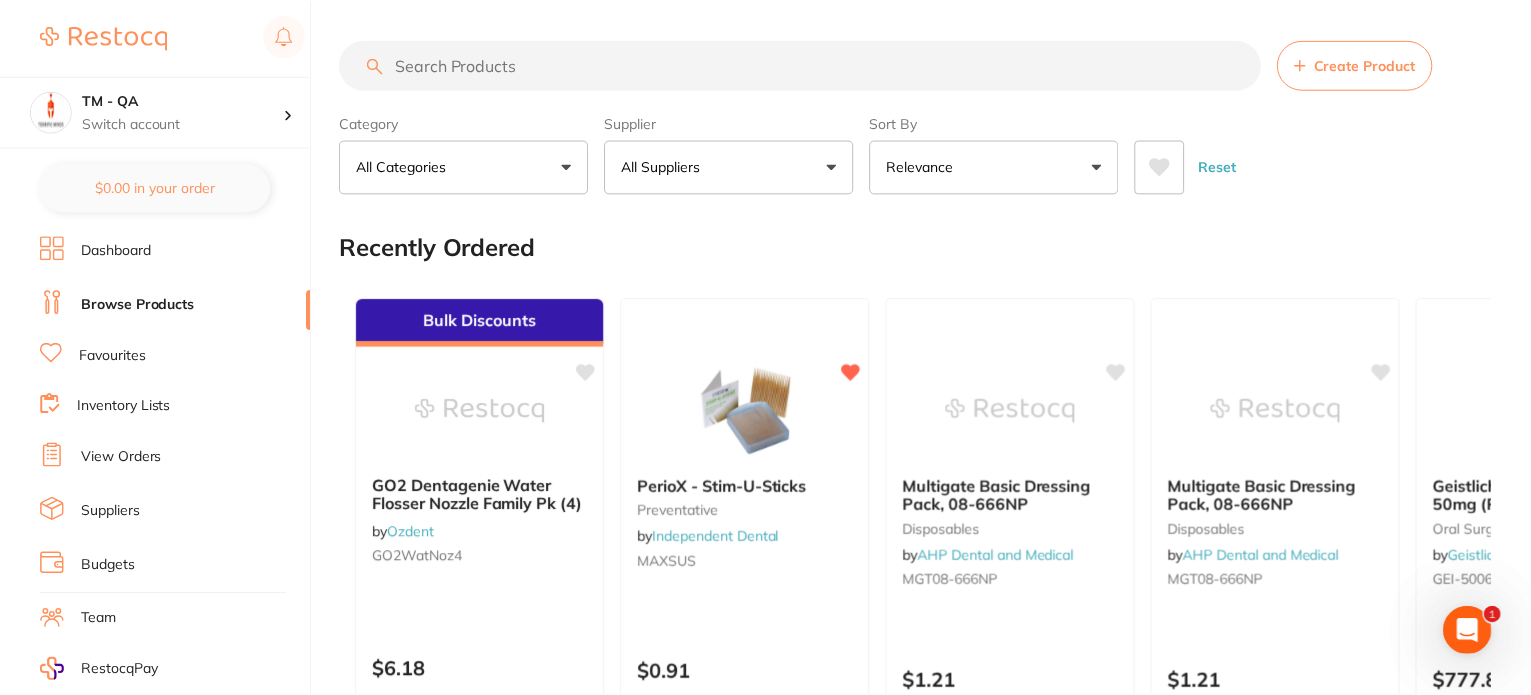 scroll, scrollTop: 5, scrollLeft: 0, axis: vertical 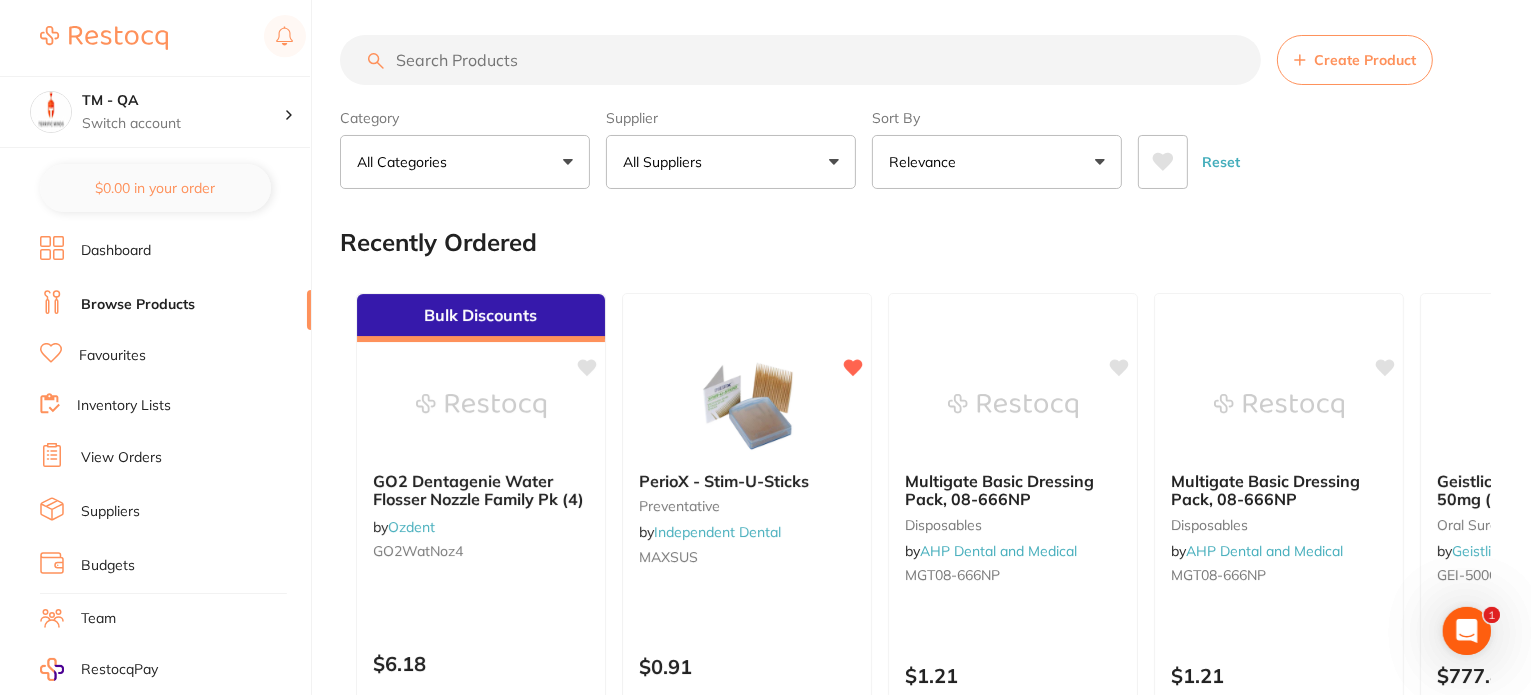 click at bounding box center [800, 60] 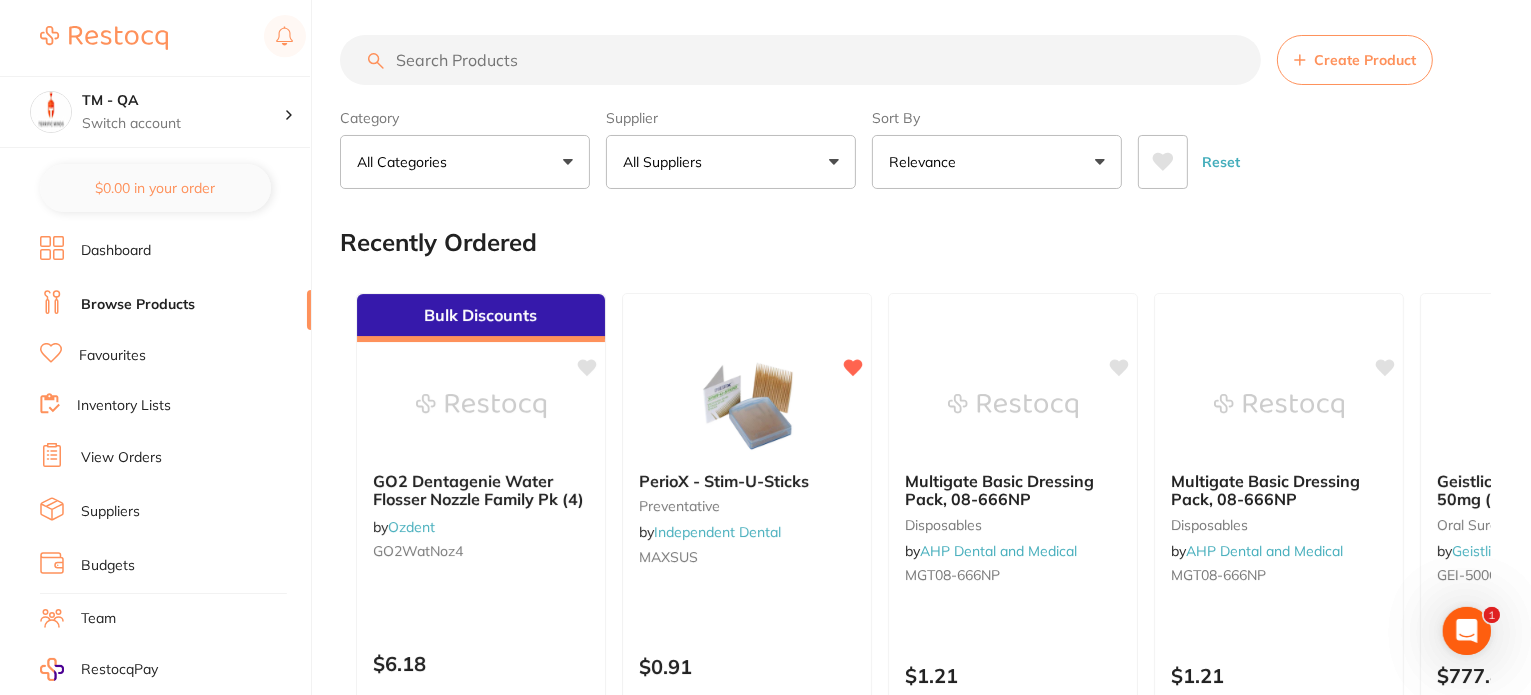scroll, scrollTop: 0, scrollLeft: 0, axis: both 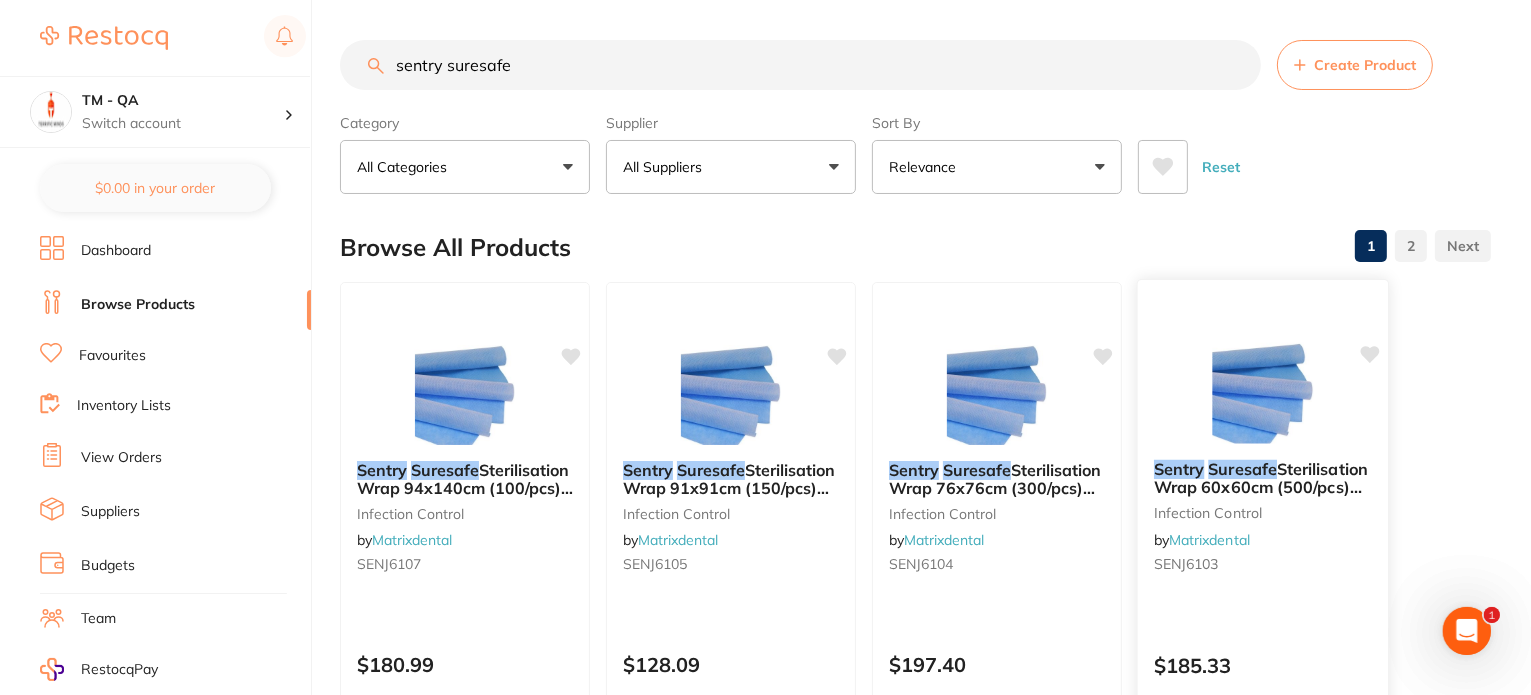 type on "sentry suresafe" 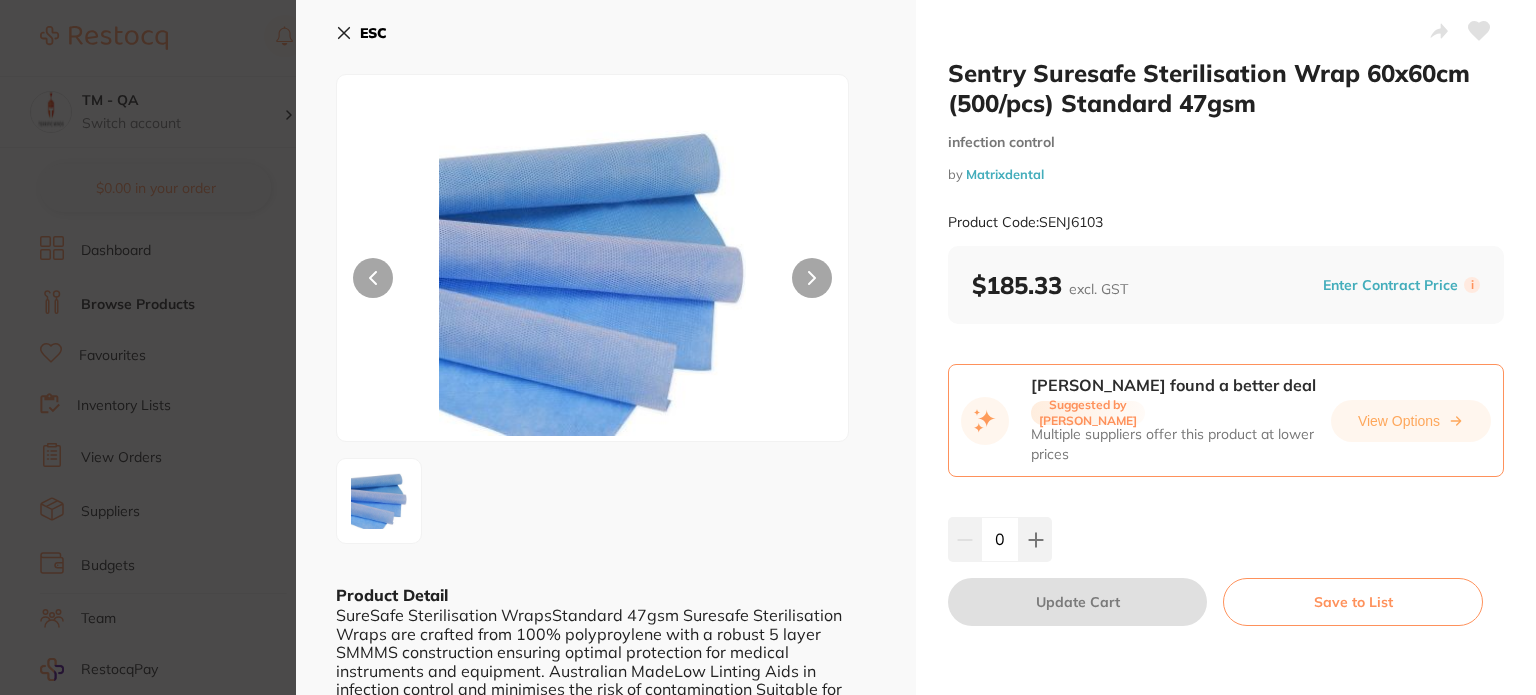 scroll, scrollTop: 0, scrollLeft: 0, axis: both 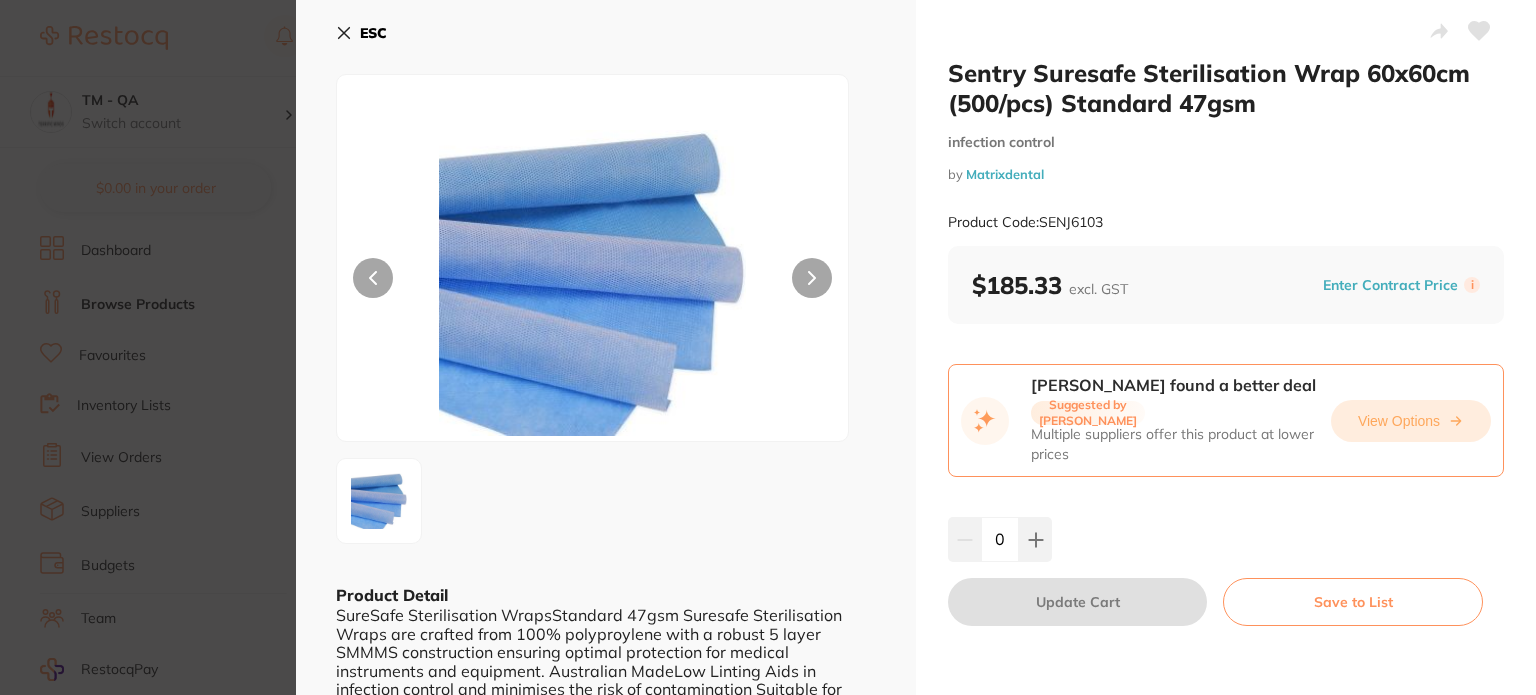 click on "View Options" at bounding box center [1411, 421] 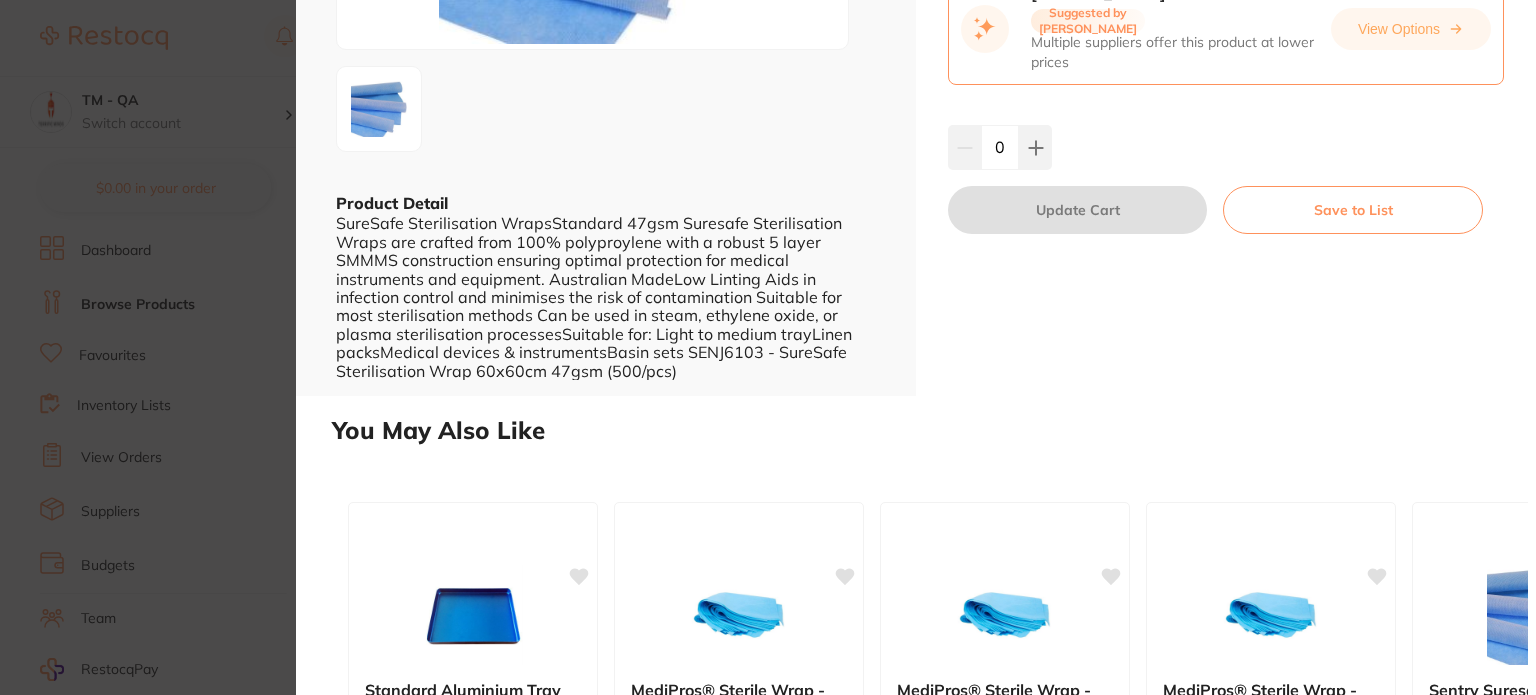 scroll, scrollTop: 0, scrollLeft: 0, axis: both 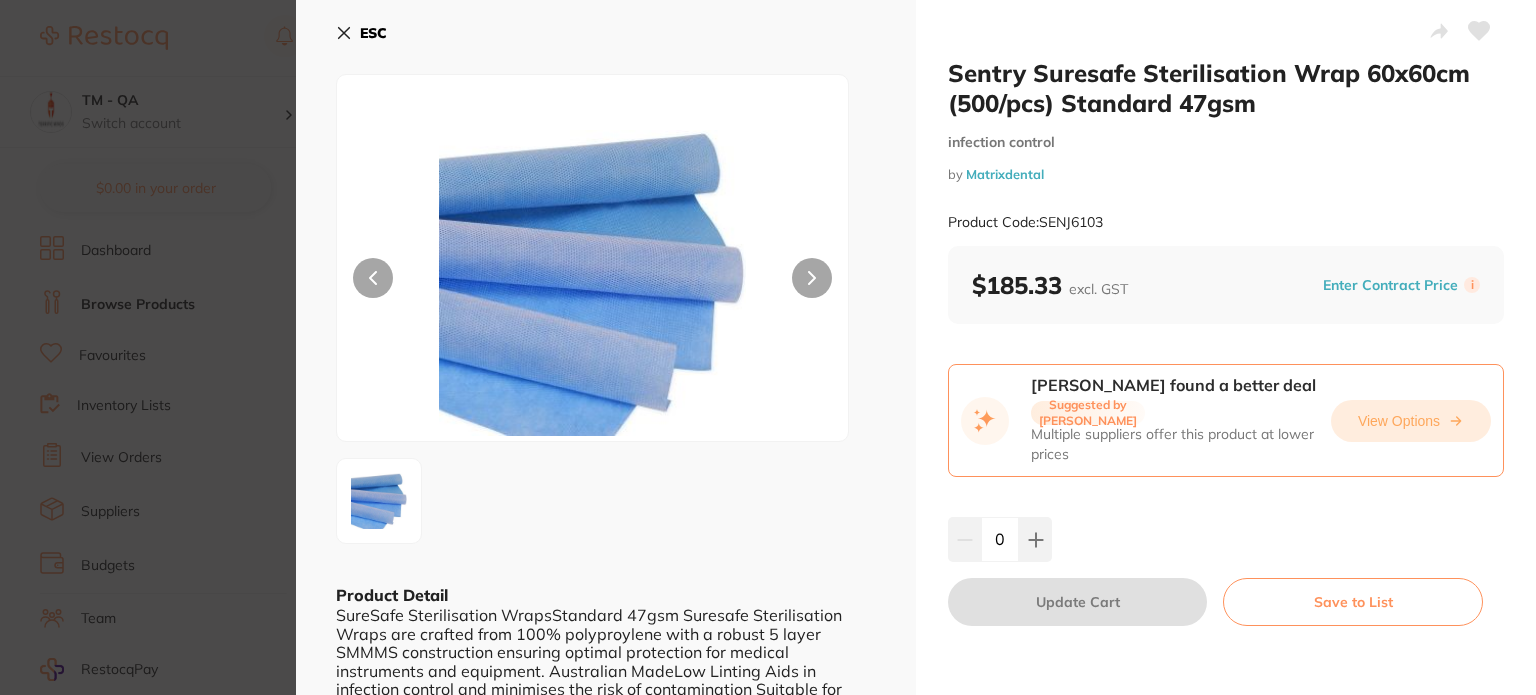 click on "View Options" at bounding box center (1411, 421) 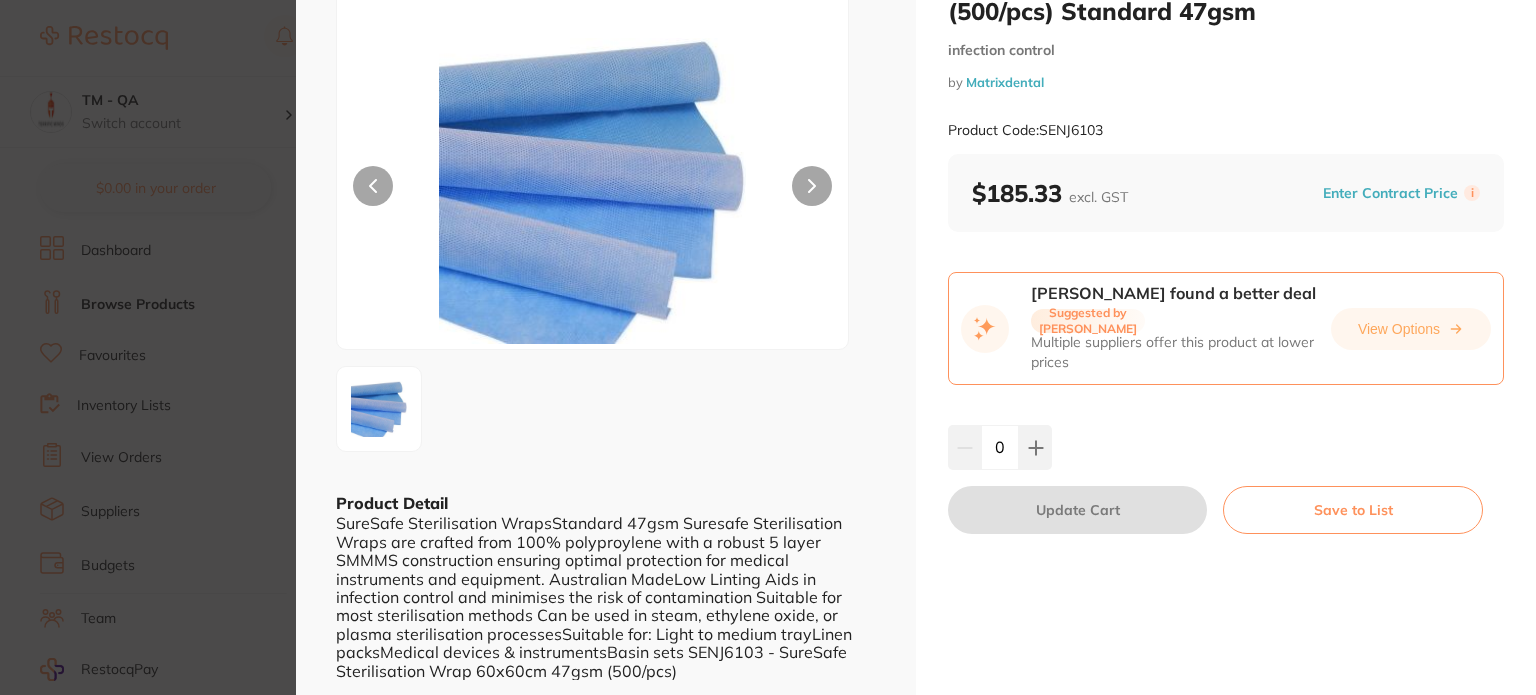 scroll, scrollTop: 0, scrollLeft: 0, axis: both 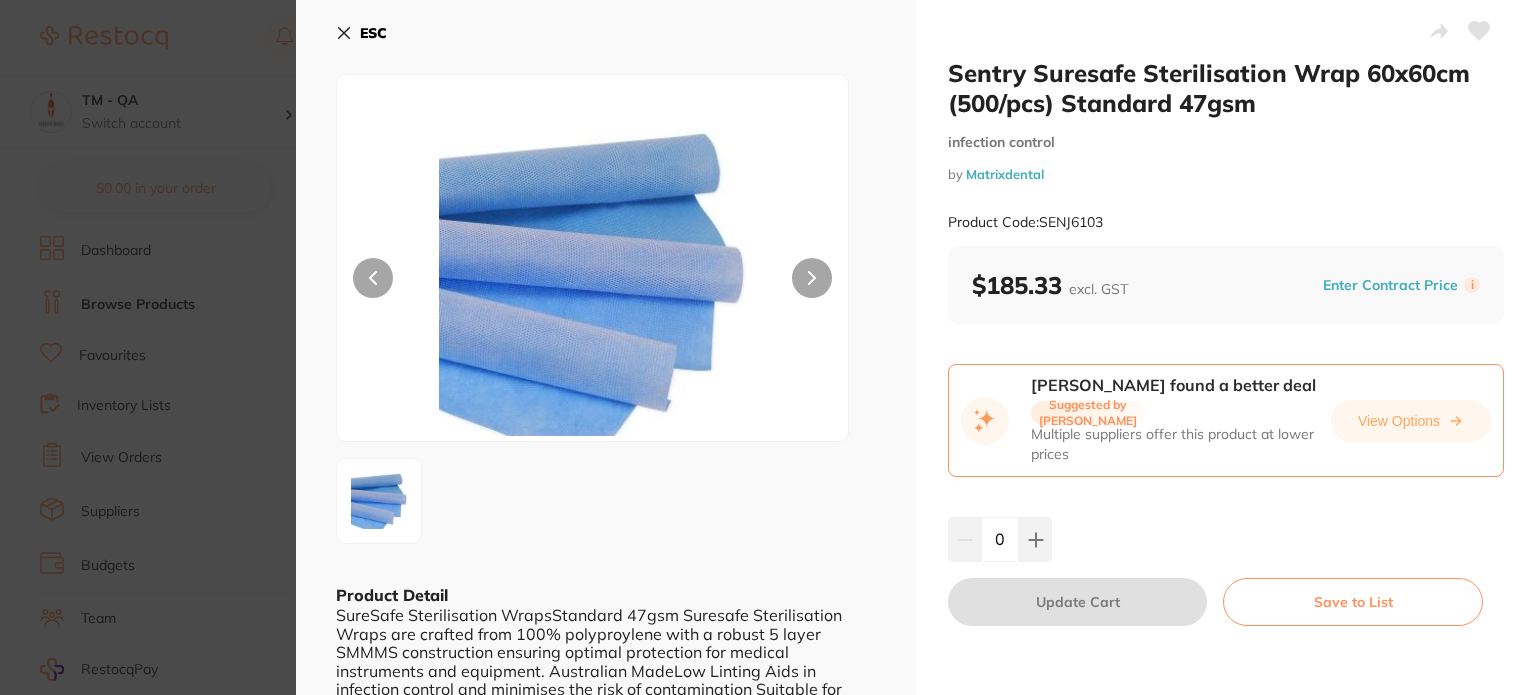 drag, startPoint x: 346, startPoint y: 29, endPoint x: 345, endPoint y: 11, distance: 18.027756 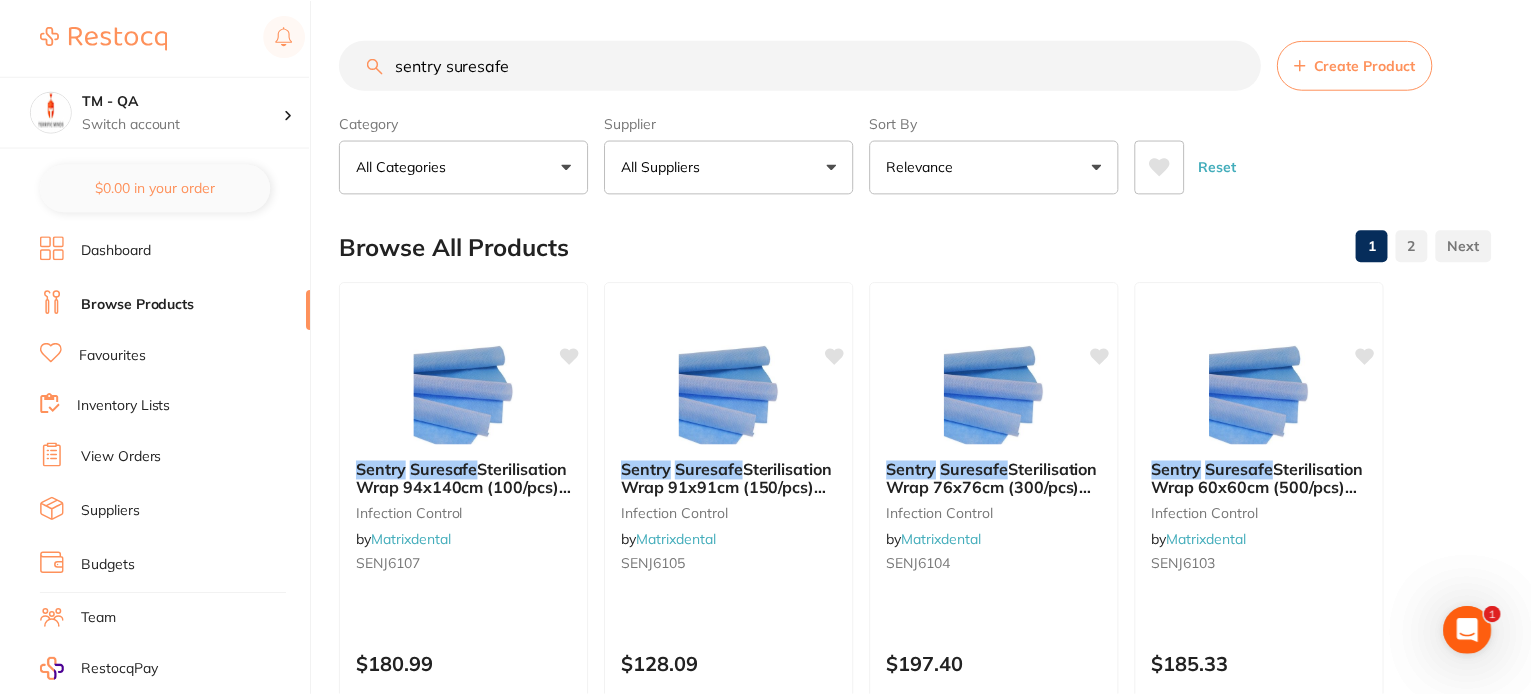 scroll, scrollTop: 5, scrollLeft: 0, axis: vertical 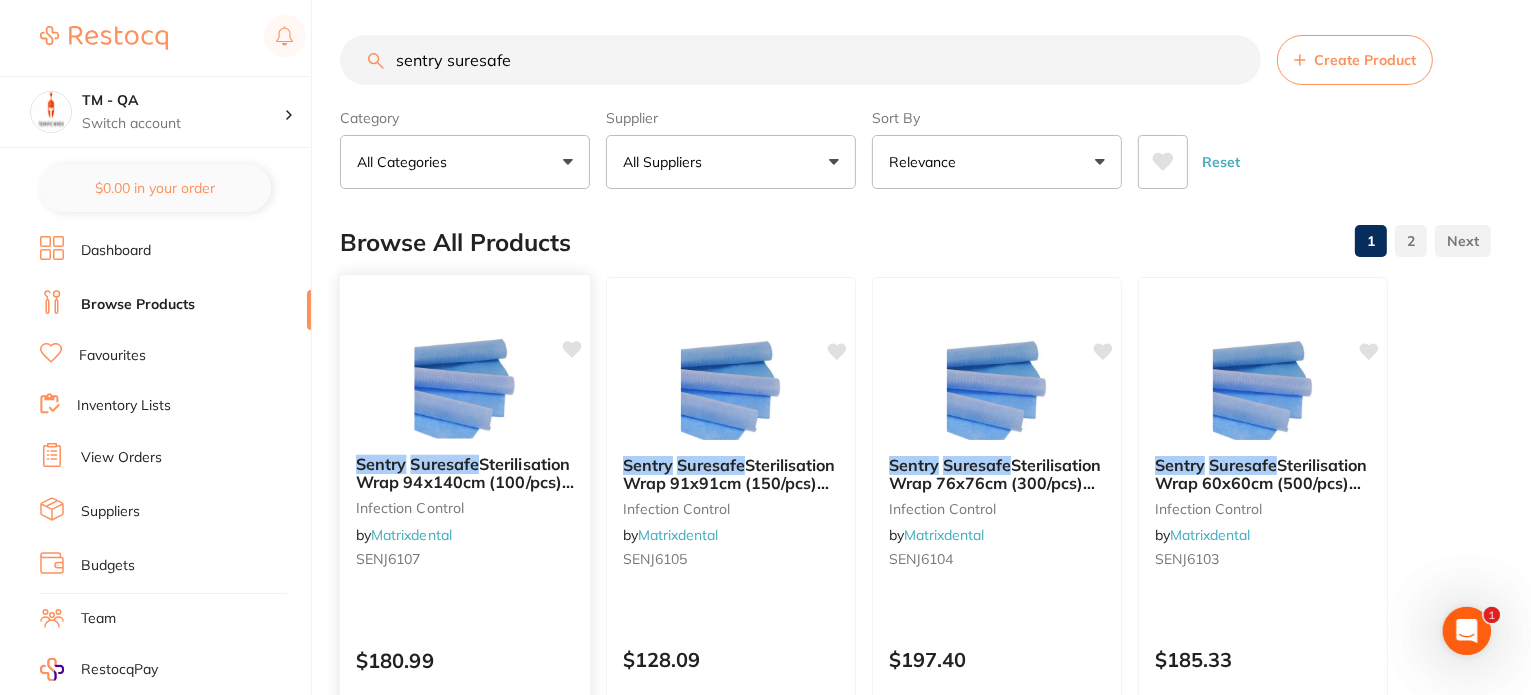 click at bounding box center (465, 388) 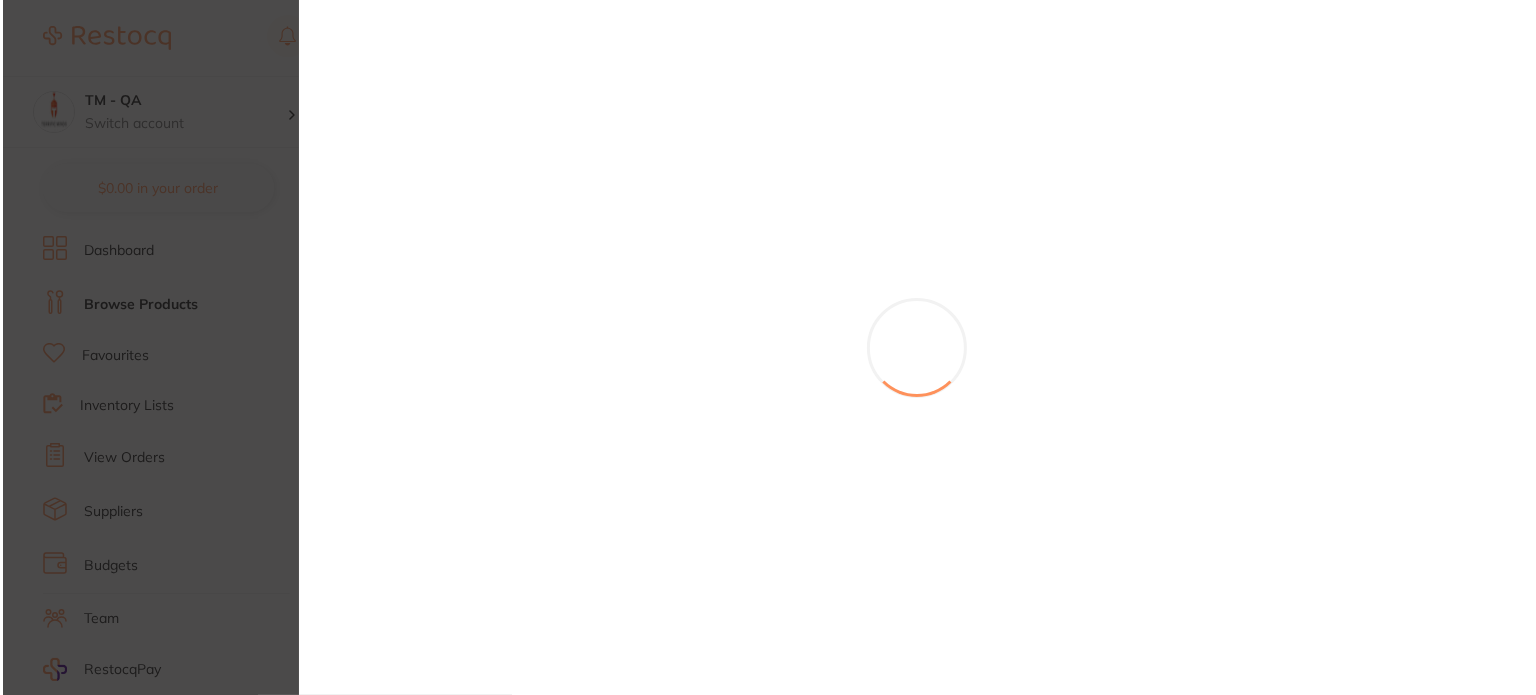scroll, scrollTop: 0, scrollLeft: 0, axis: both 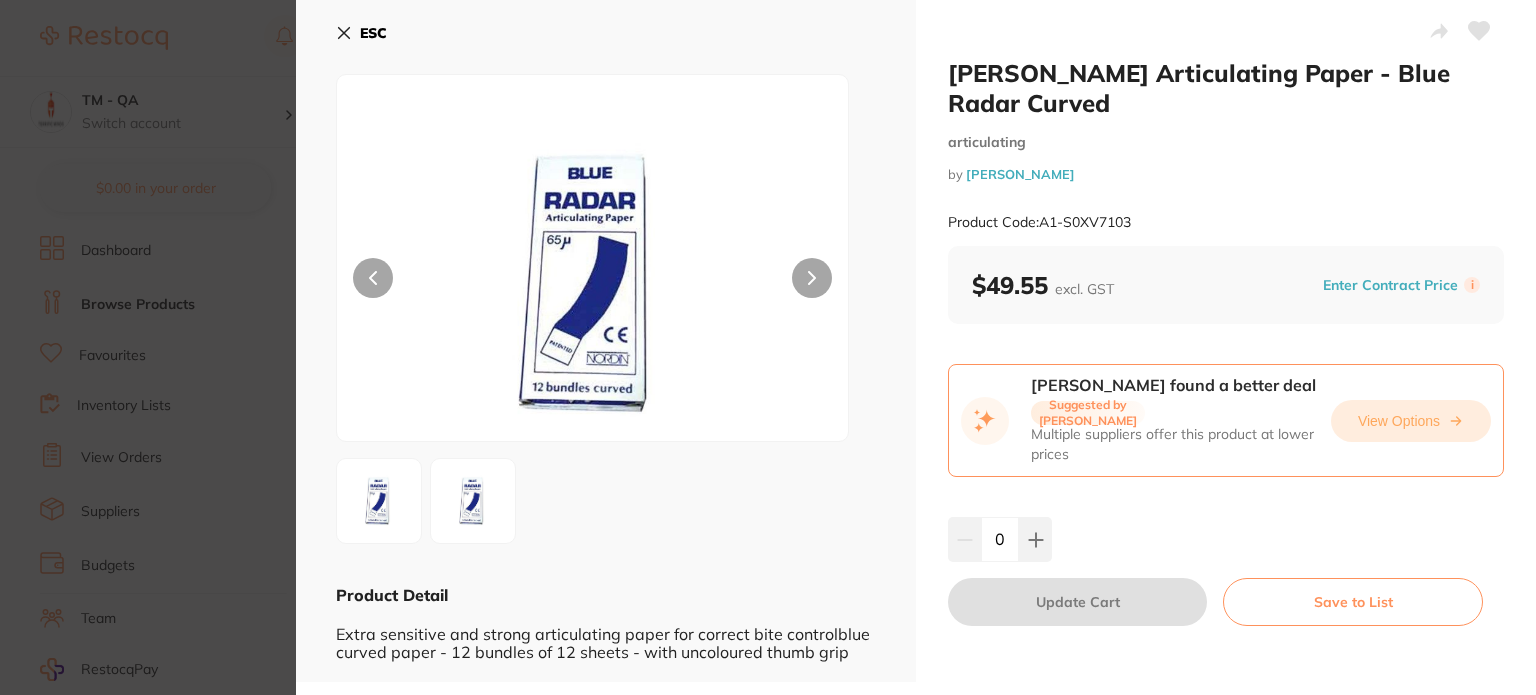 click on "View Options" at bounding box center [1411, 421] 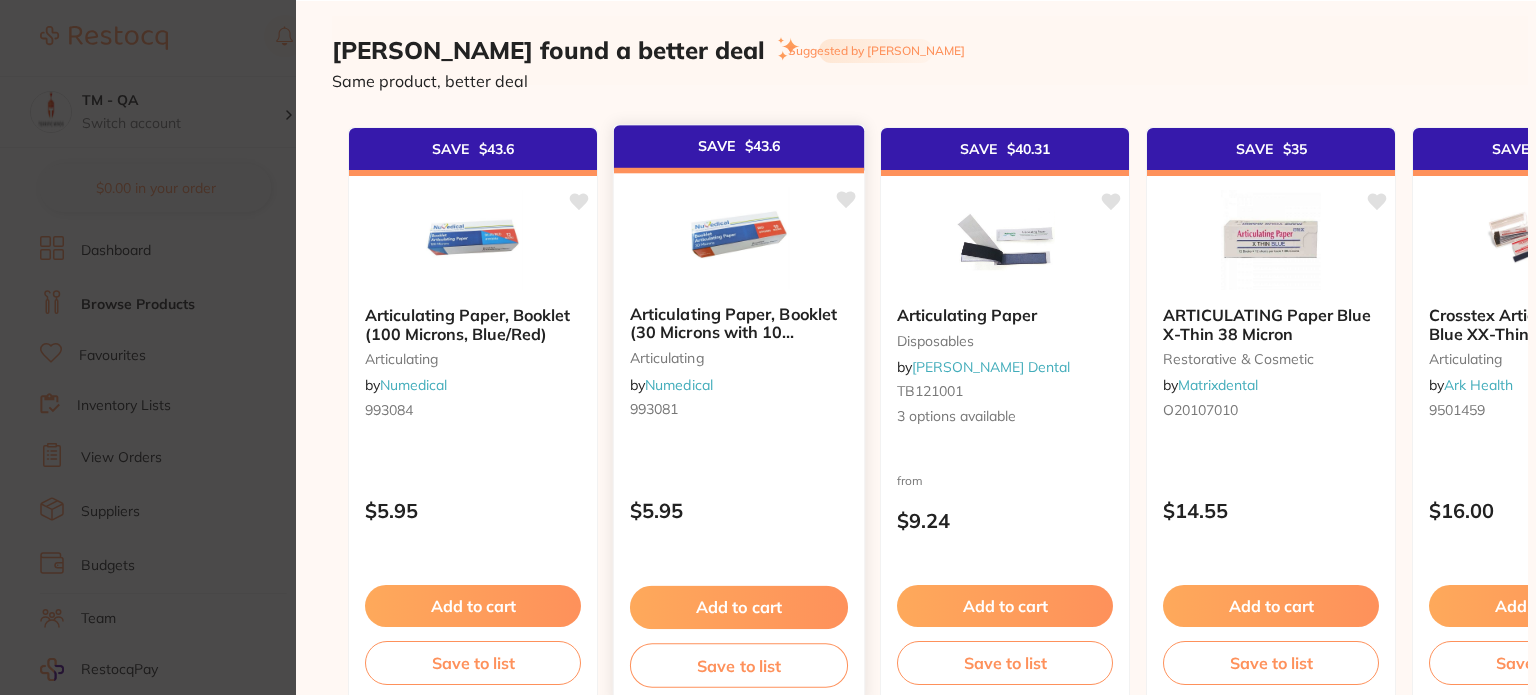 scroll, scrollTop: 726, scrollLeft: 0, axis: vertical 